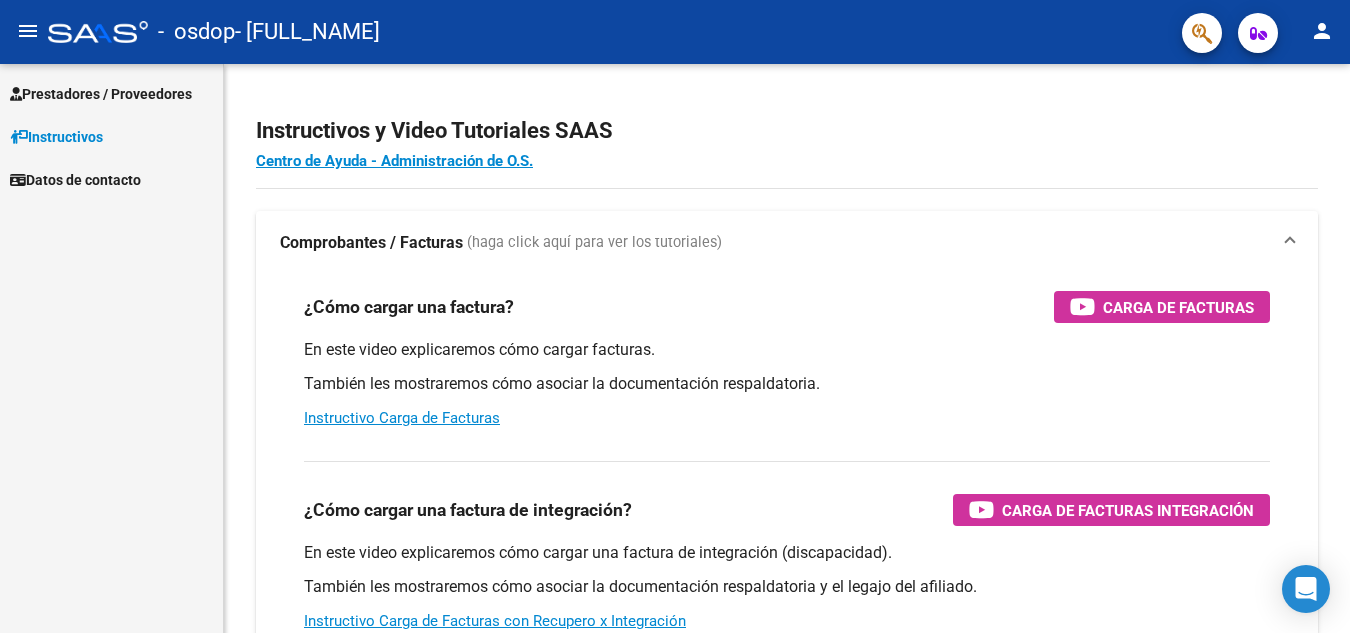 scroll, scrollTop: 0, scrollLeft: 0, axis: both 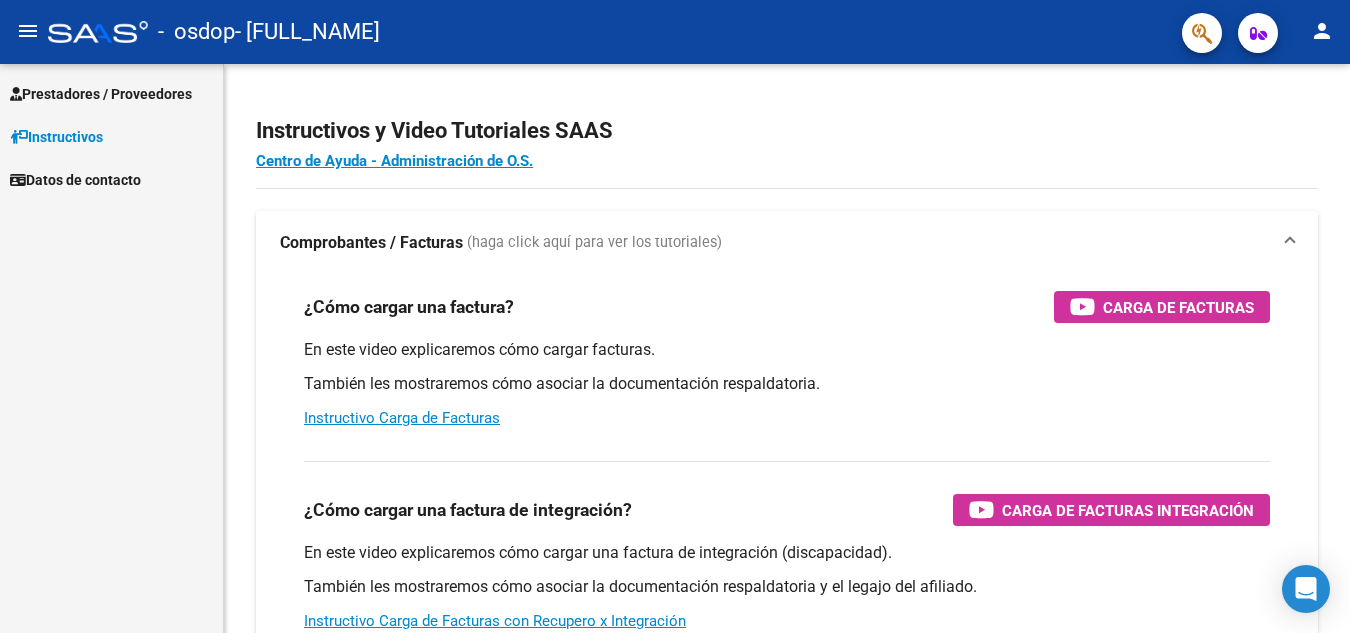 click on "Prestadores / Proveedores" at bounding box center [101, 94] 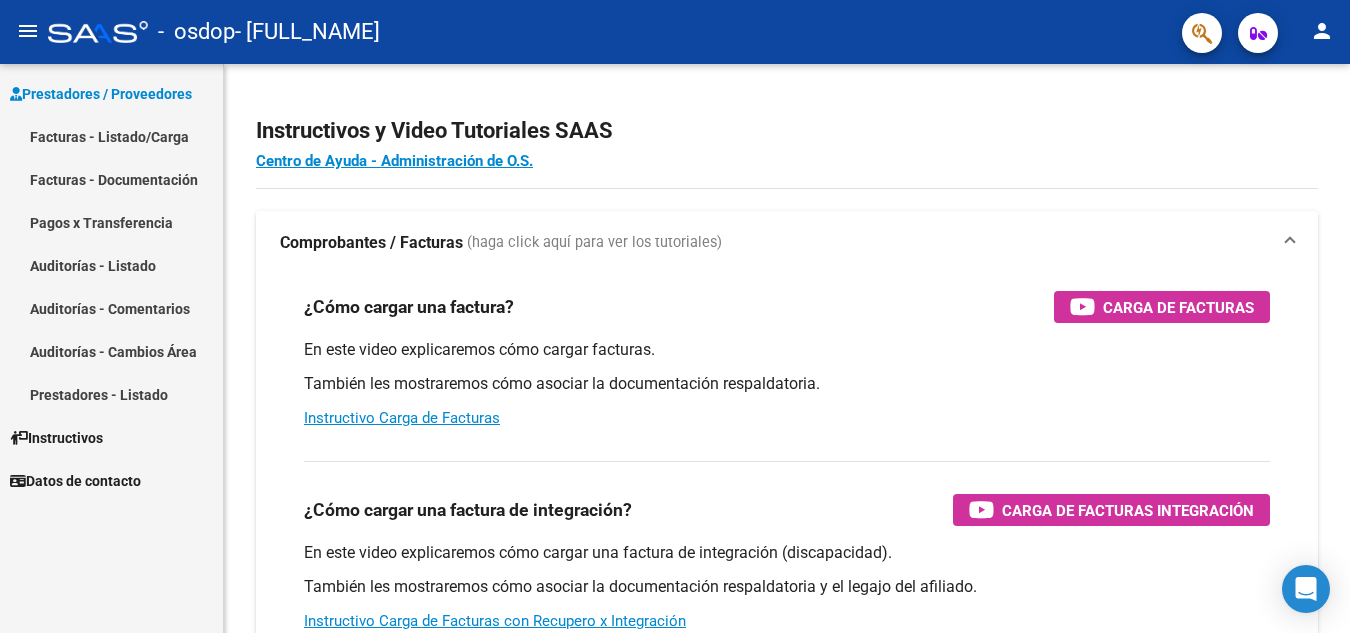 click on "Facturas - Listado/Carga" at bounding box center (111, 136) 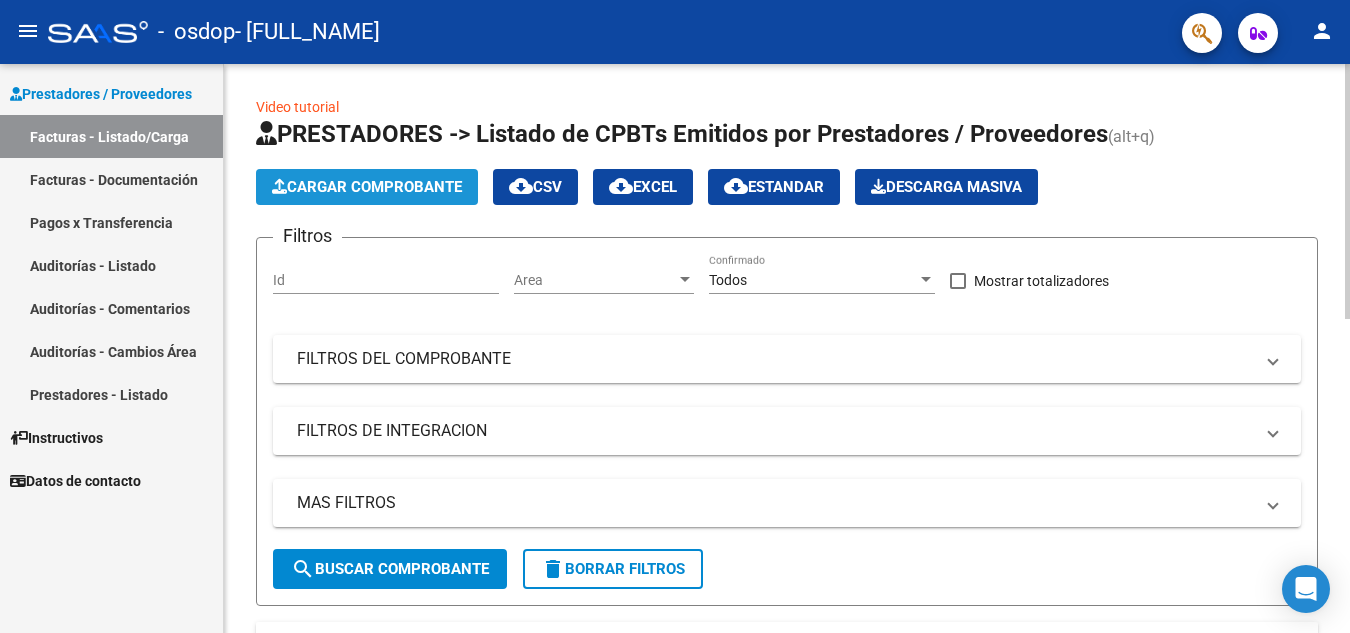 click on "Cargar Comprobante" 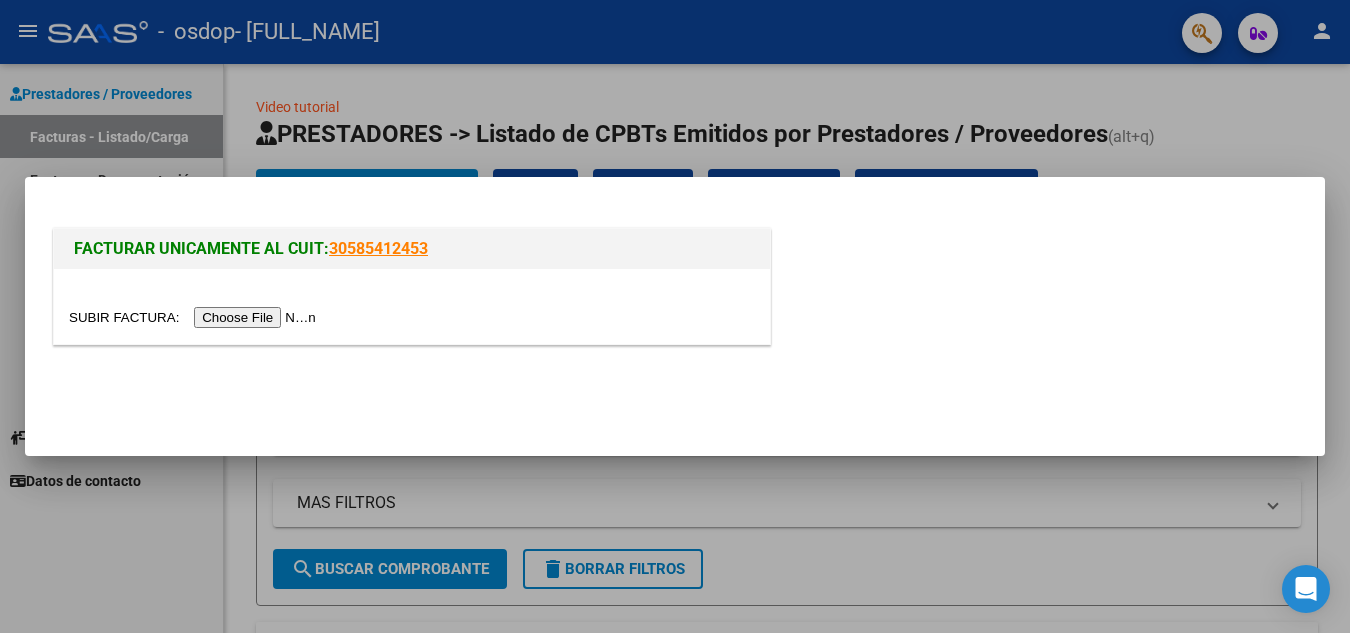 click at bounding box center [195, 317] 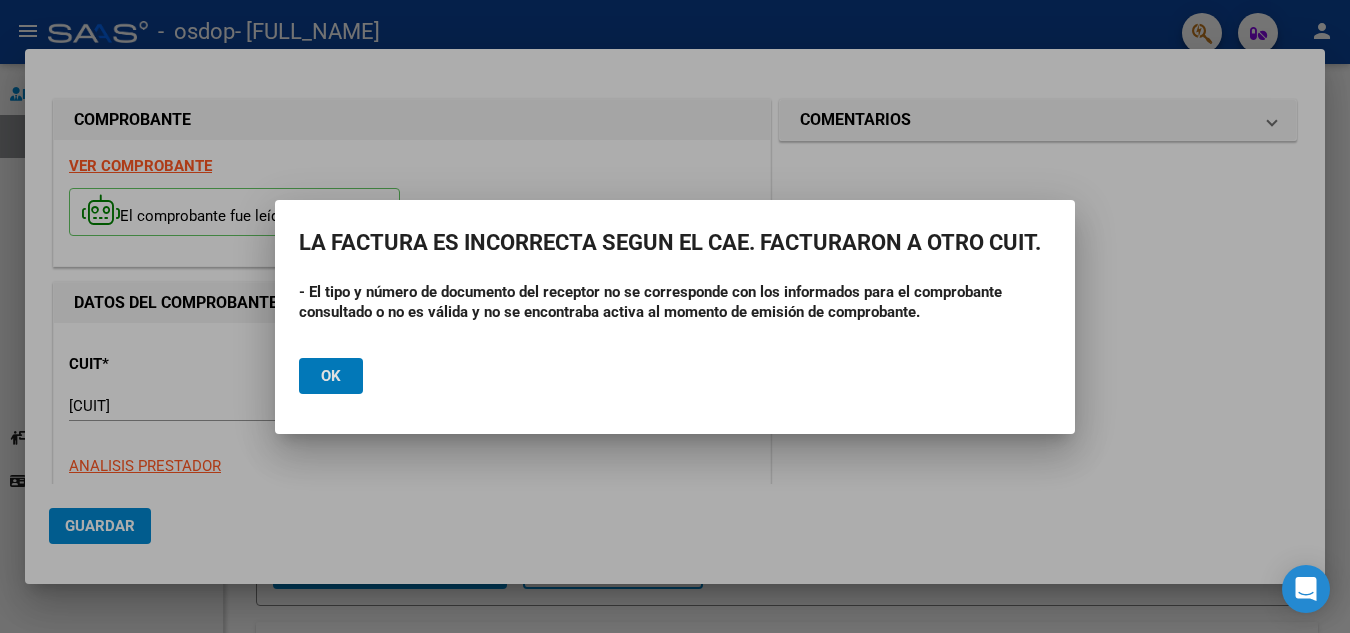 click on "Ok" 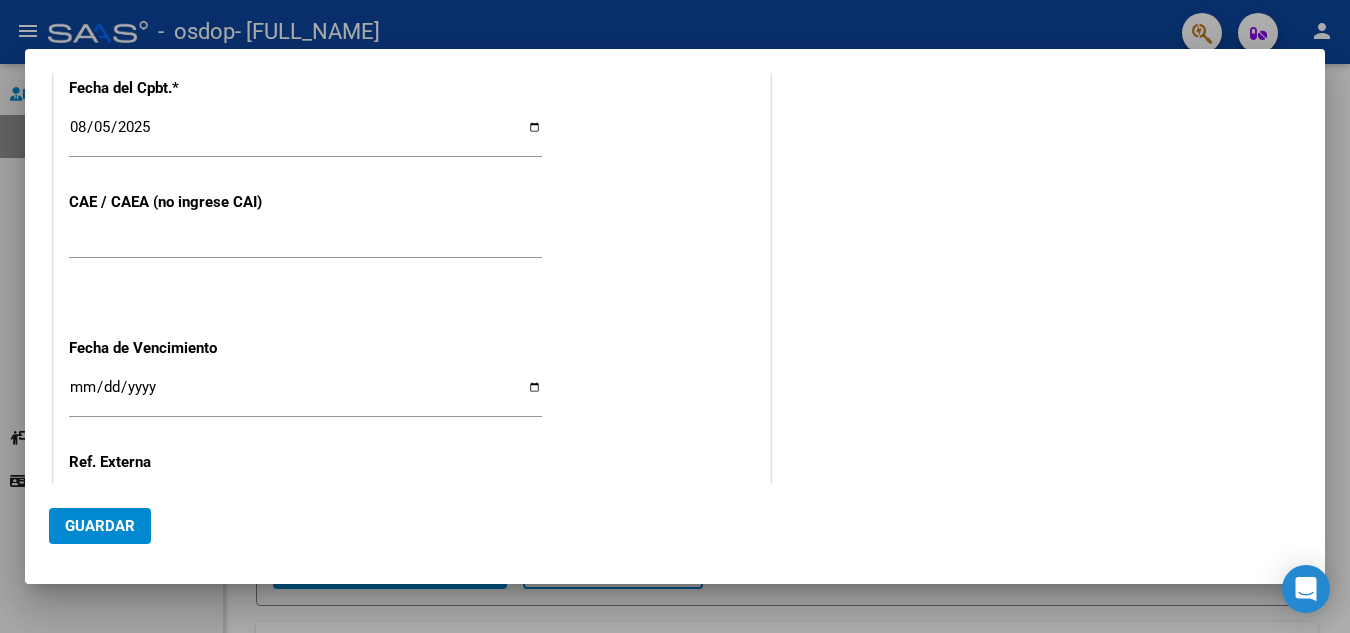 scroll, scrollTop: 1143, scrollLeft: 0, axis: vertical 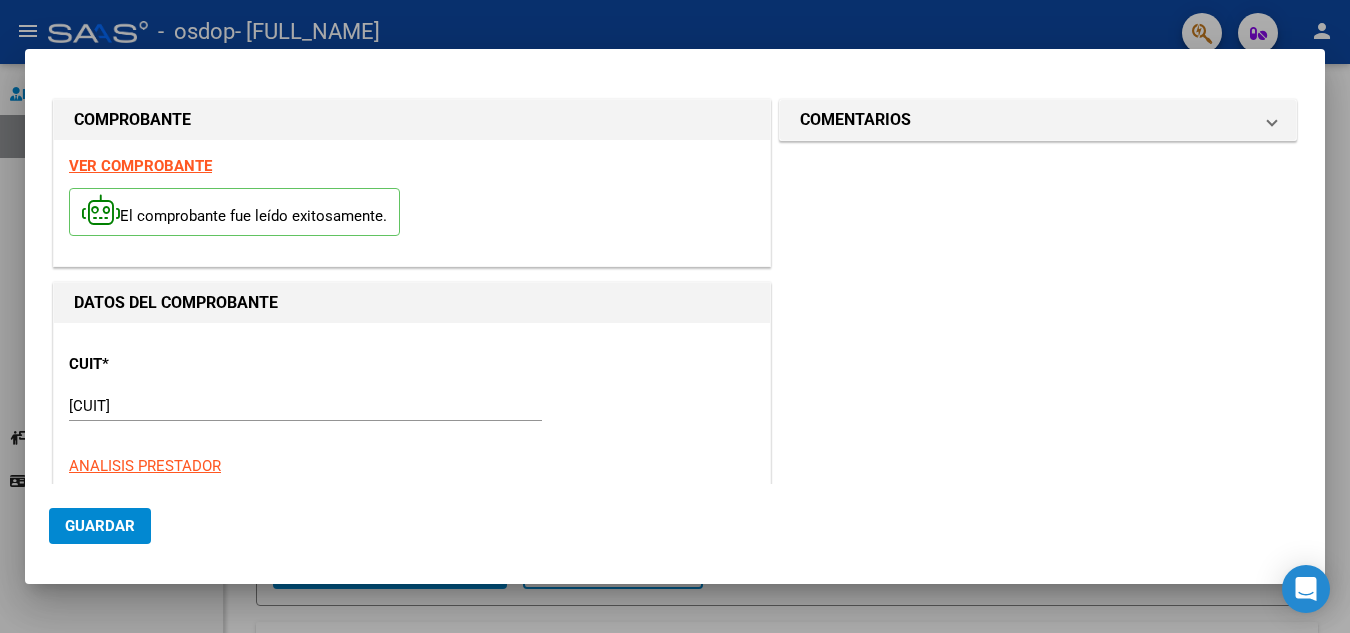 click on "VER COMPROBANTE" at bounding box center (140, 166) 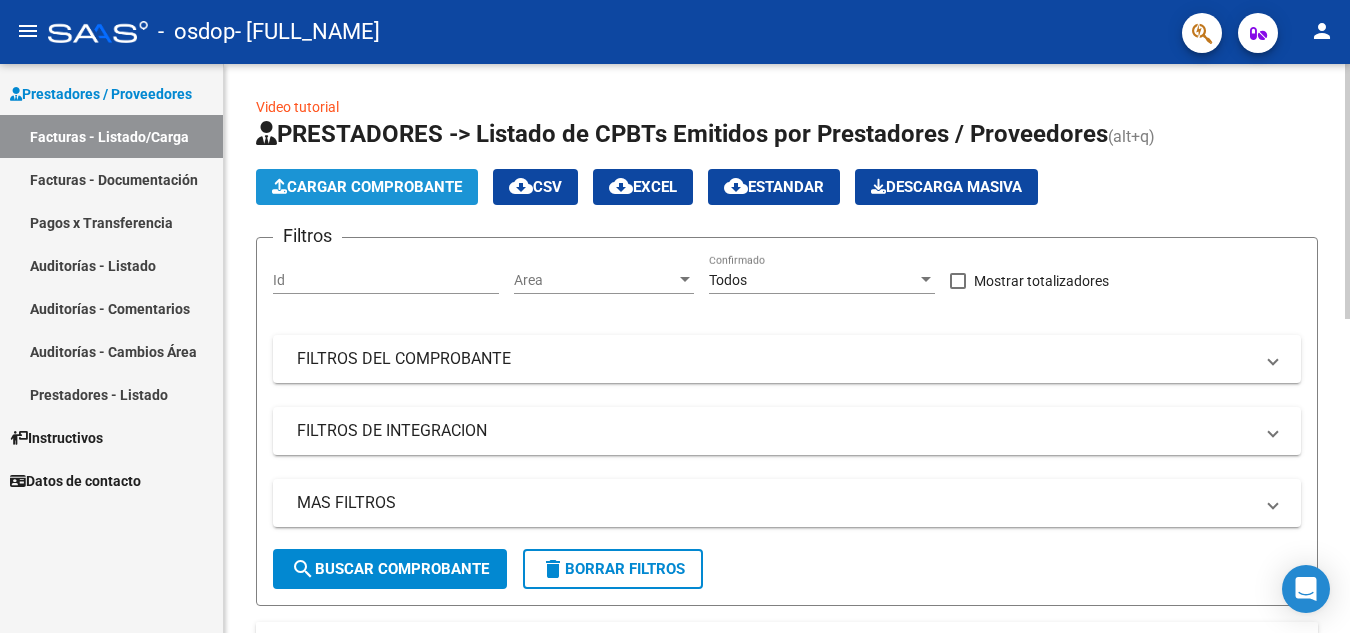 click on "Cargar Comprobante" 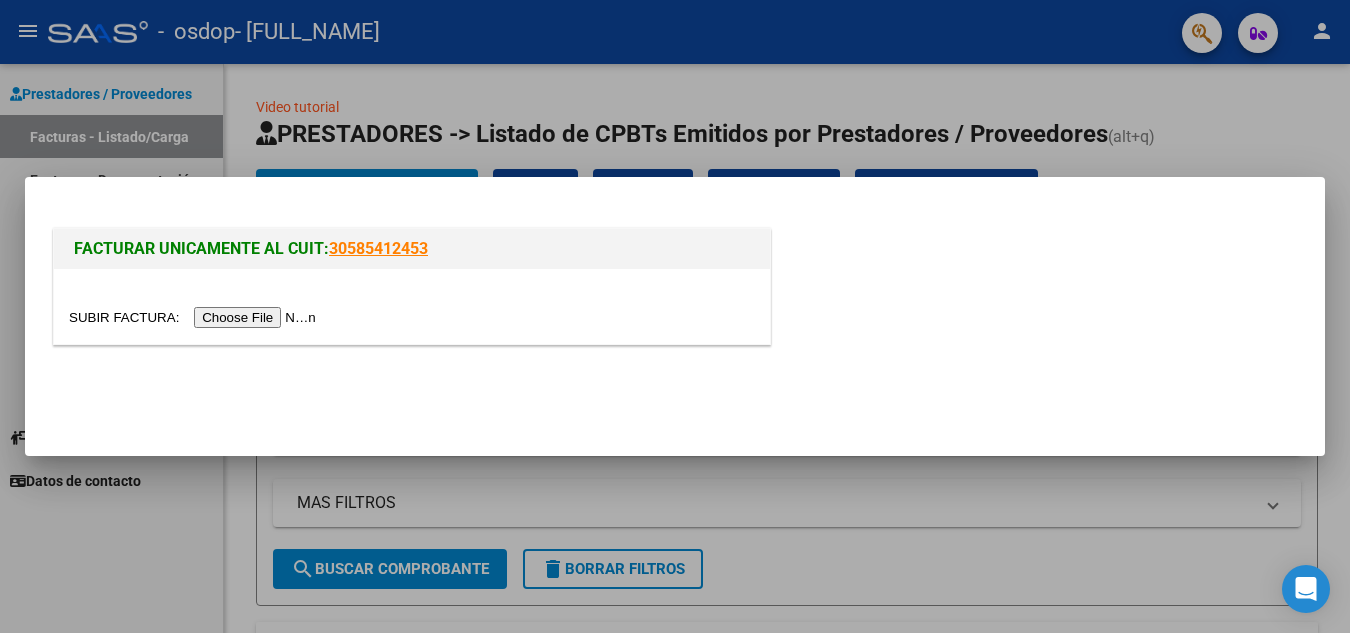 click at bounding box center [195, 317] 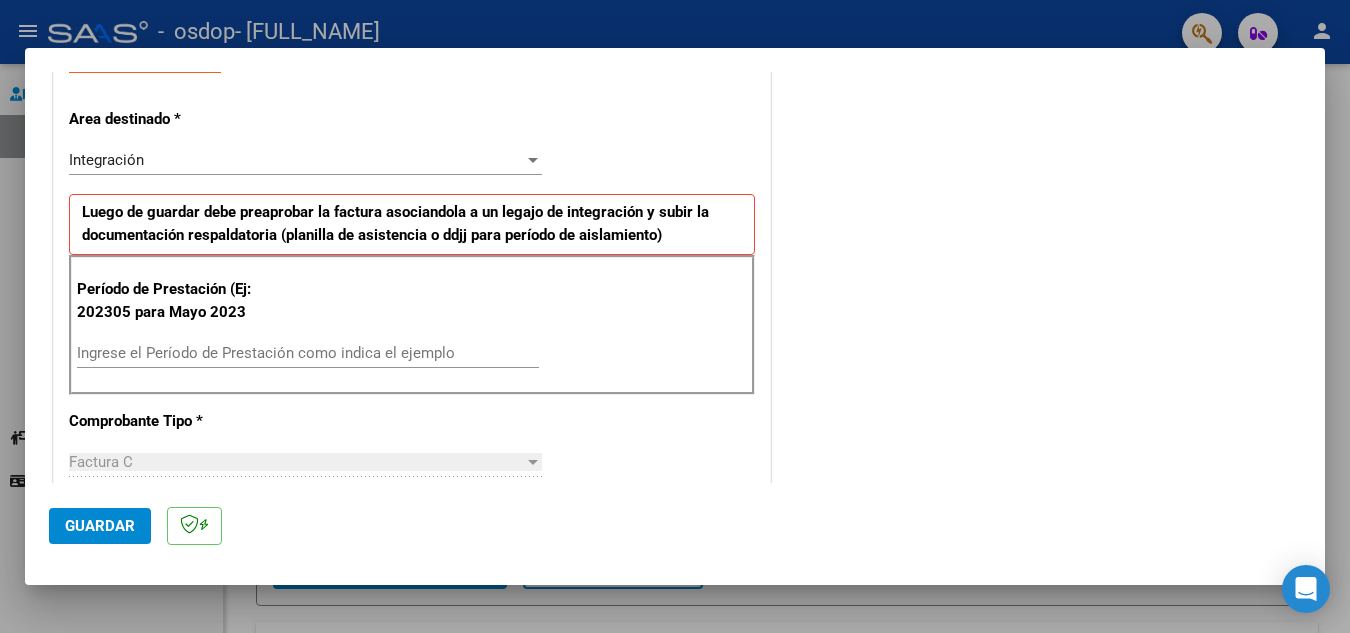 scroll, scrollTop: 399, scrollLeft: 0, axis: vertical 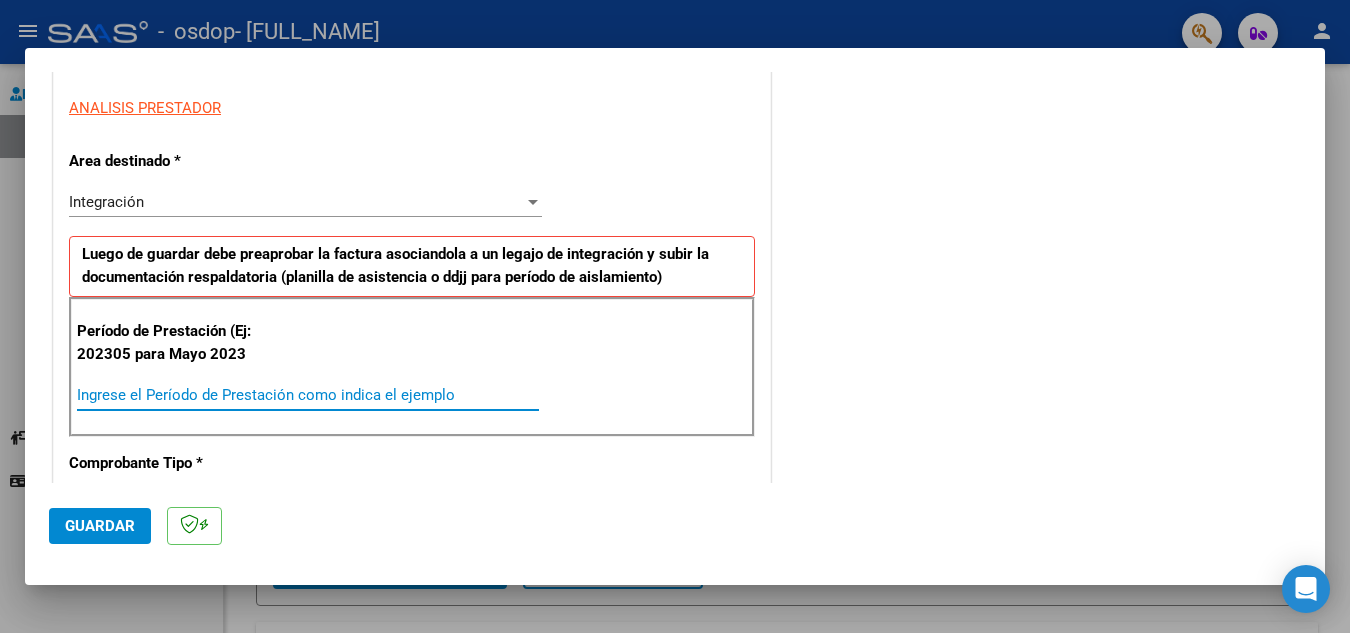 click on "Ingrese el Período de Prestación como indica el ejemplo" at bounding box center (308, 395) 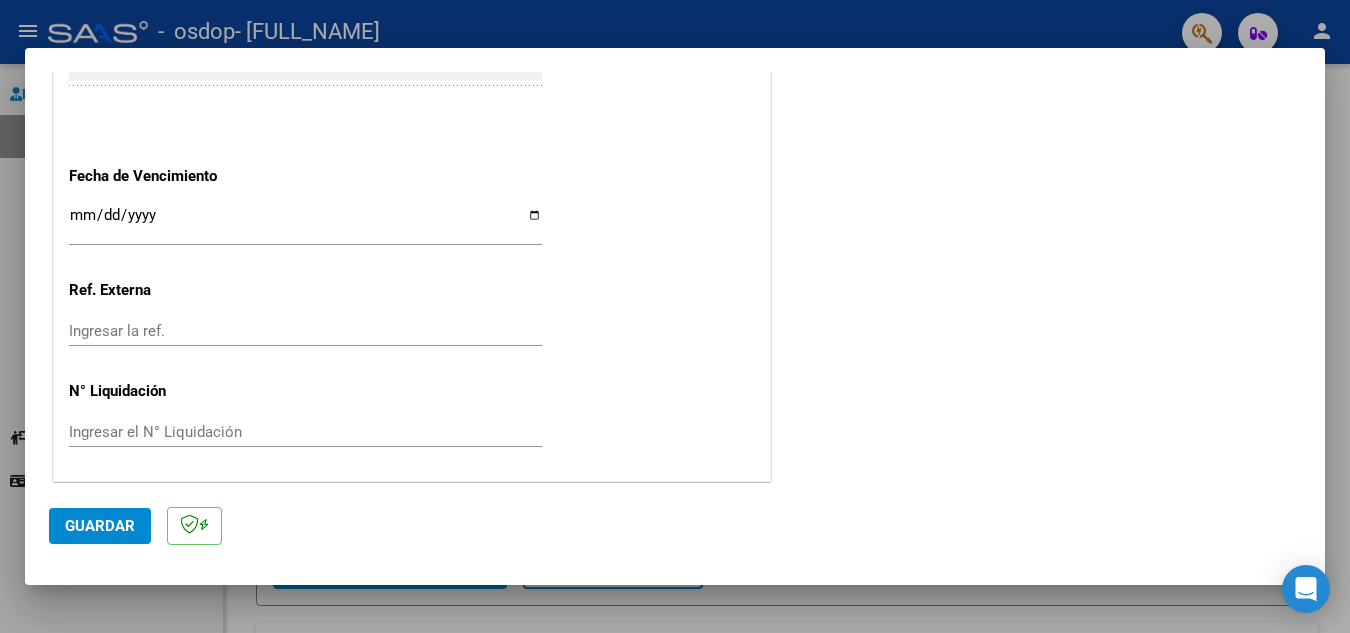 scroll, scrollTop: 1311, scrollLeft: 0, axis: vertical 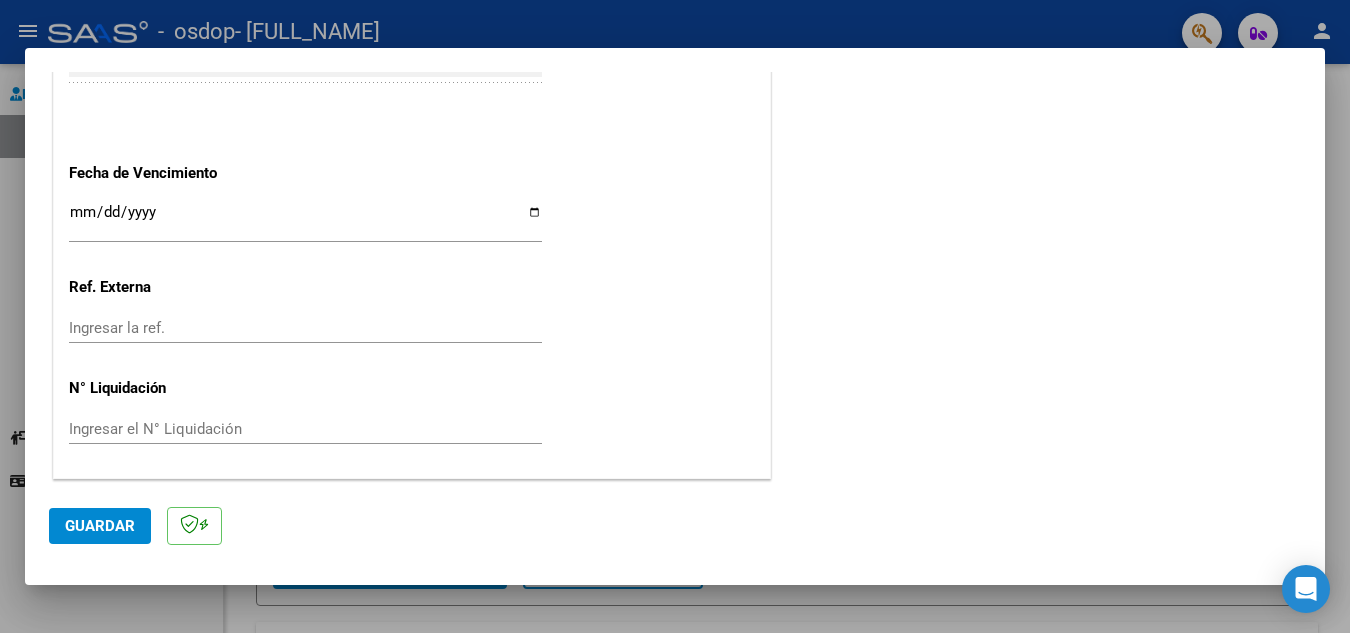 type on "202507" 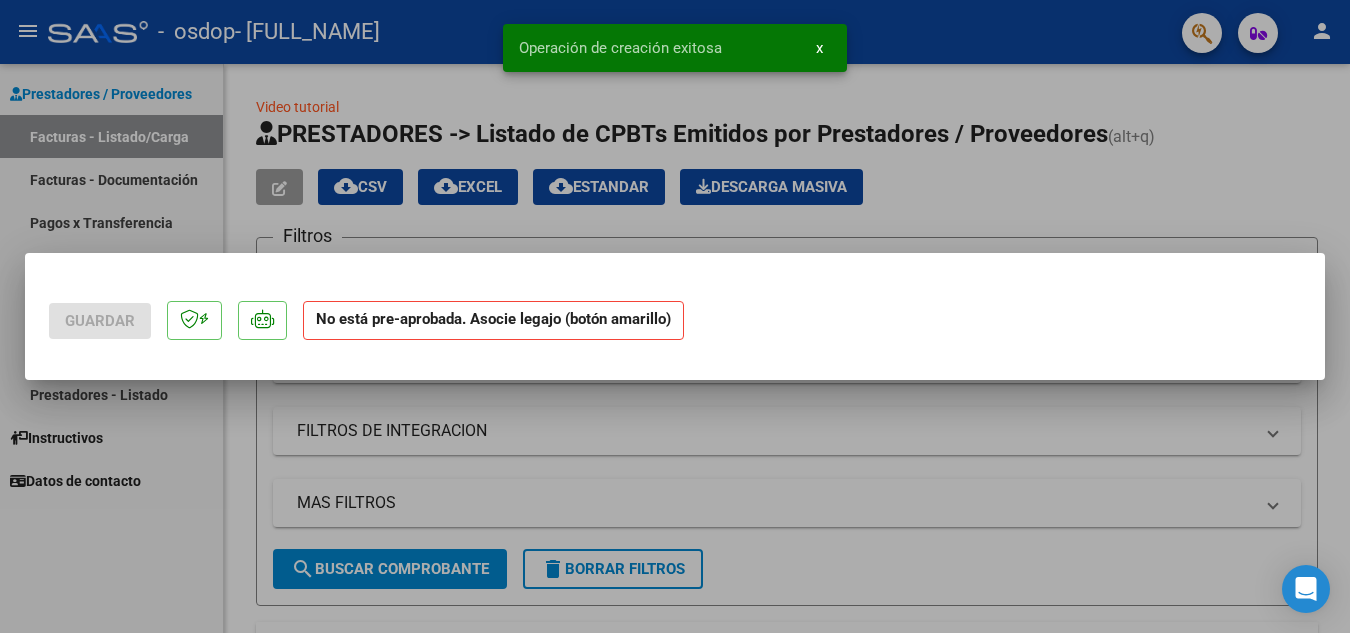 scroll, scrollTop: 0, scrollLeft: 0, axis: both 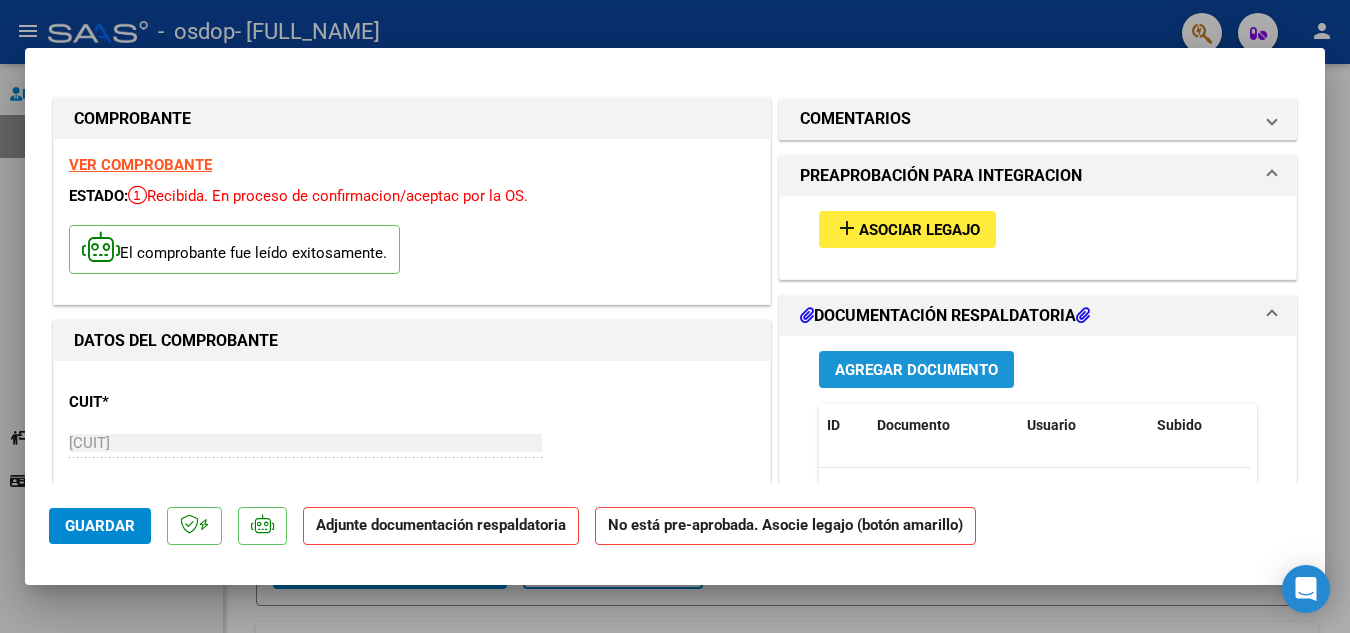 click on "Agregar Documento" at bounding box center (916, 370) 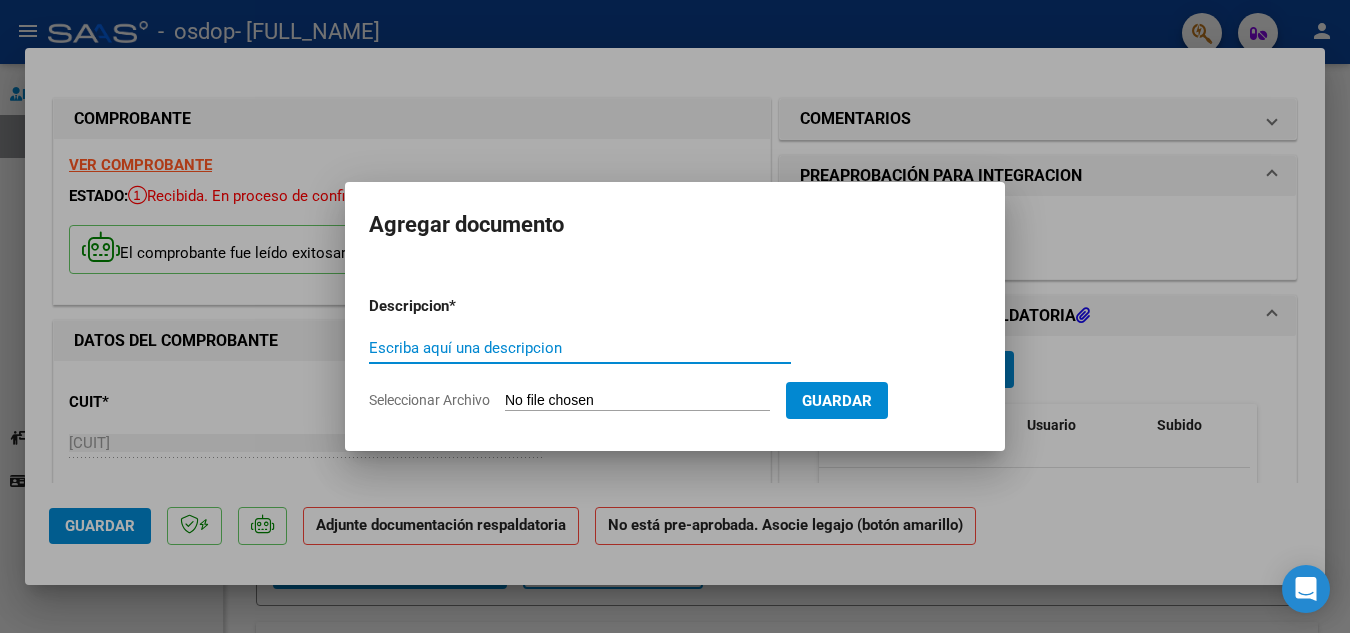 click on "Escriba aquí una descripcion" at bounding box center (580, 348) 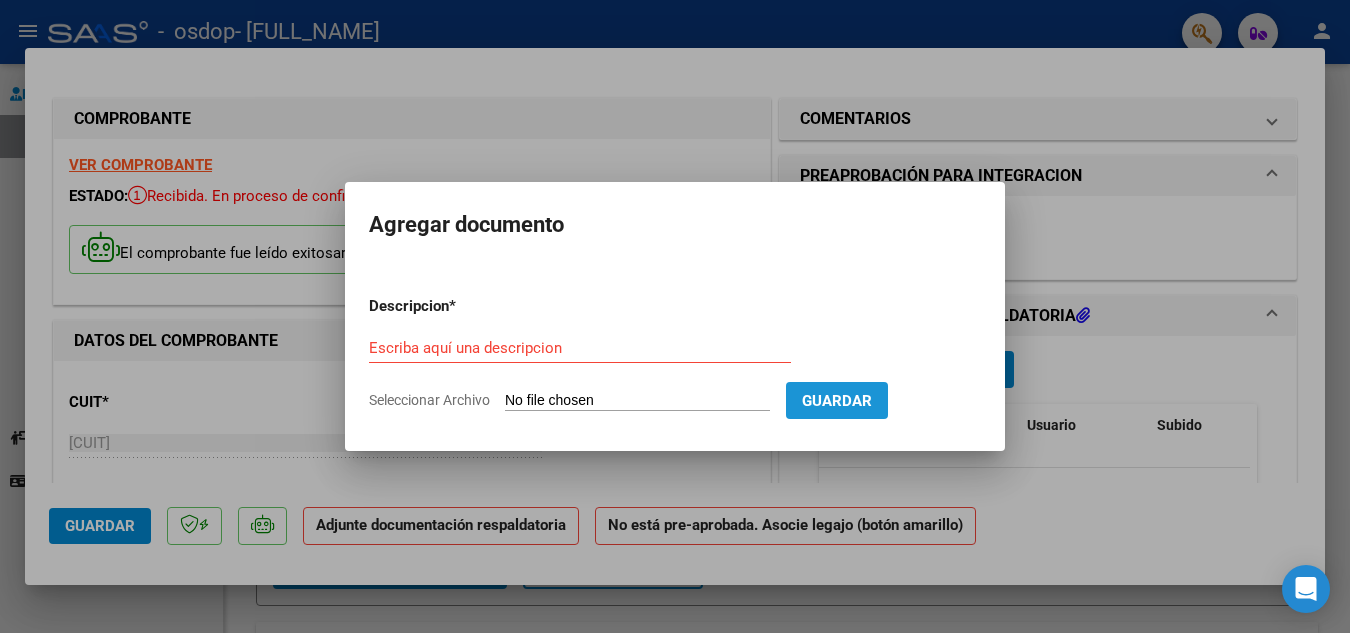 click on "Guardar" at bounding box center [837, 401] 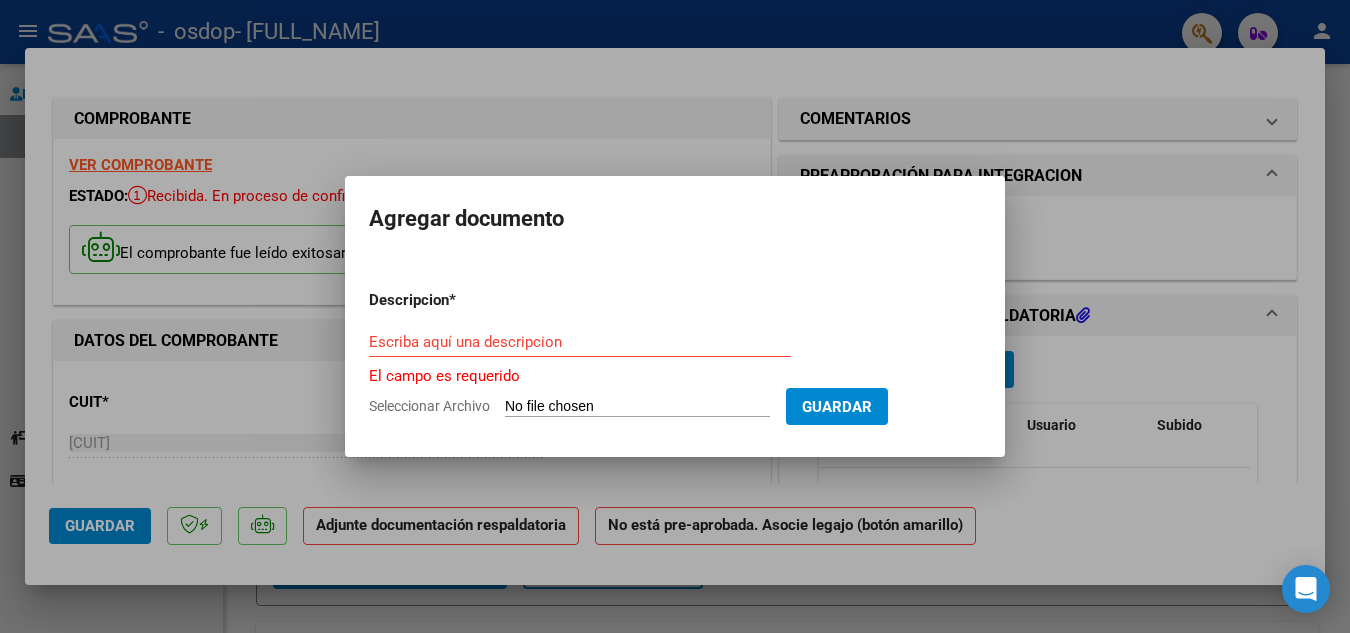 click on "Escriba aquí una descripcion" at bounding box center [580, 342] 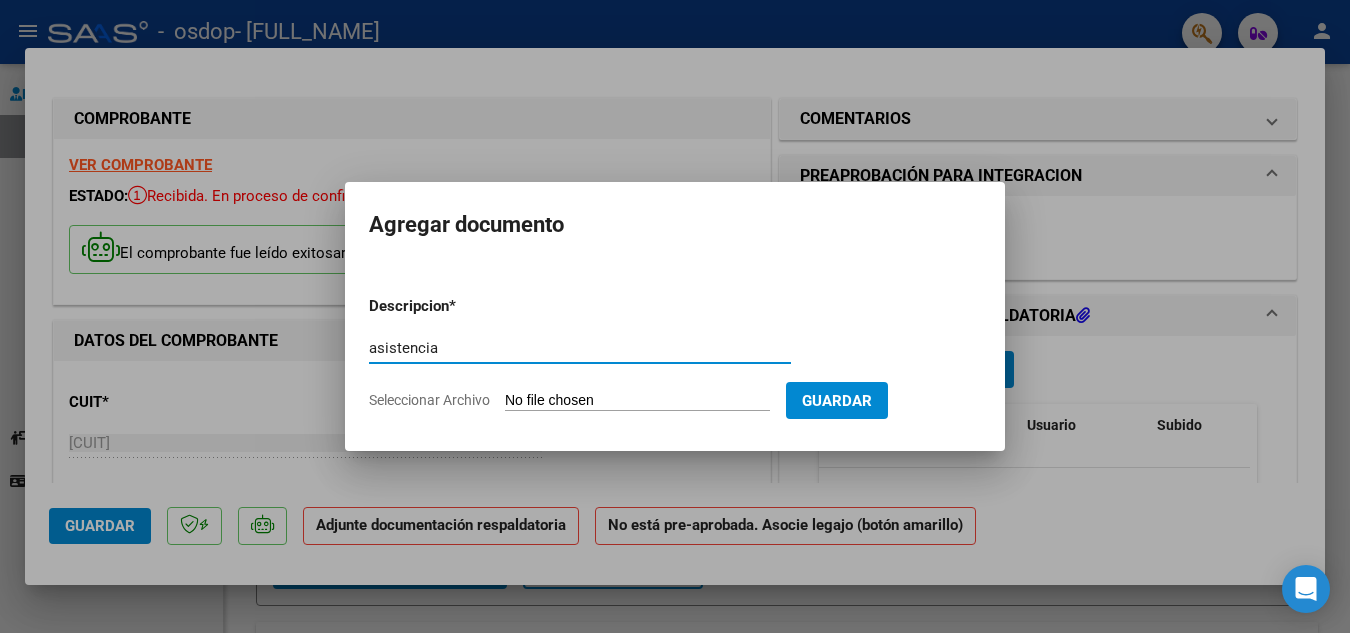 type on "asistencia" 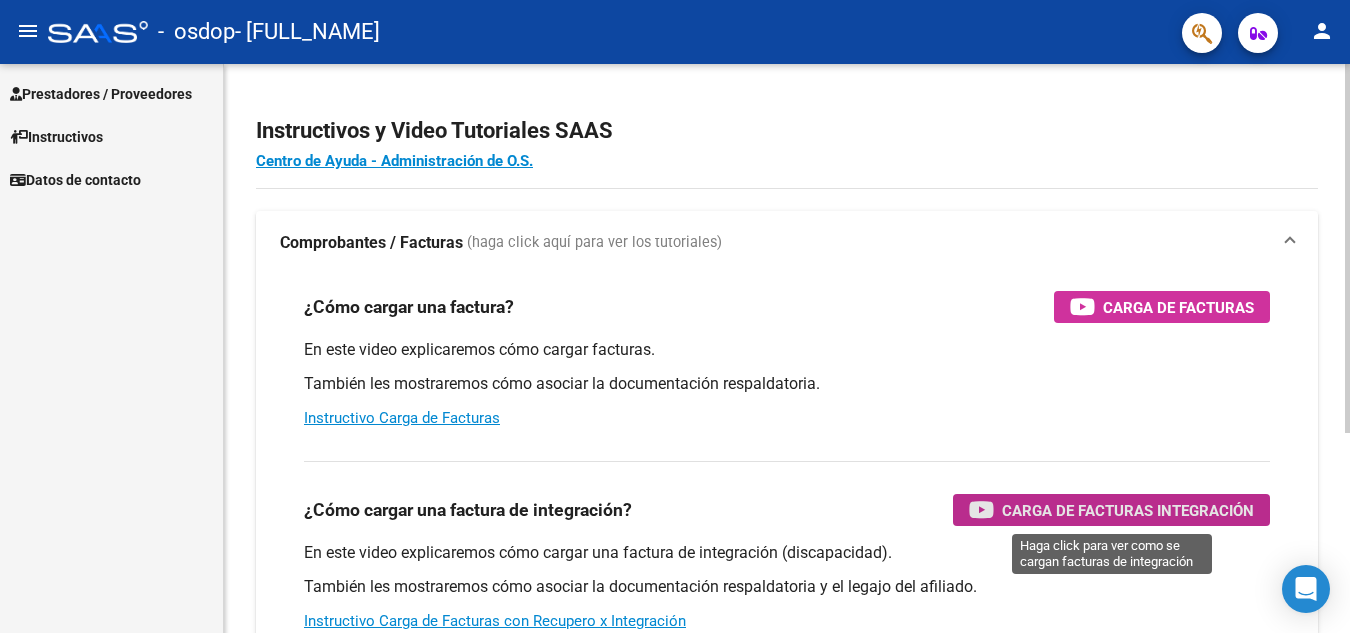 click on "Carga de Facturas Integración" at bounding box center [1128, 510] 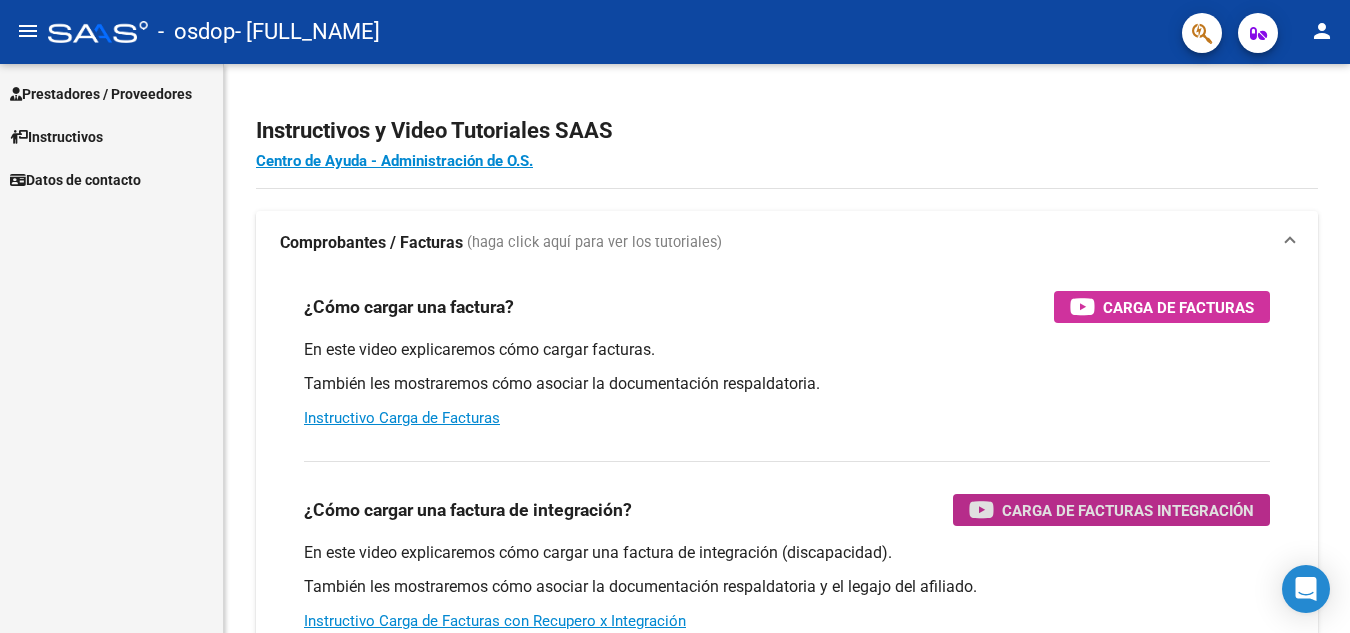 click on "Prestadores / Proveedores" at bounding box center (101, 94) 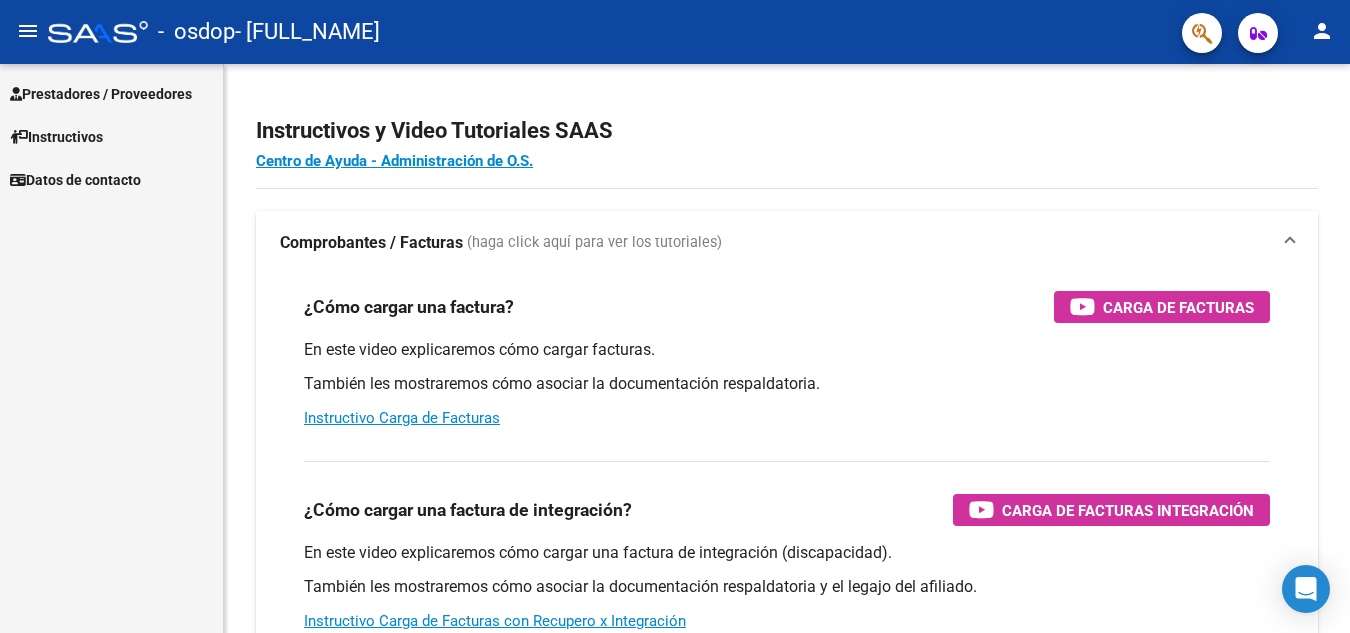 click on "Prestadores / Proveedores" at bounding box center [101, 94] 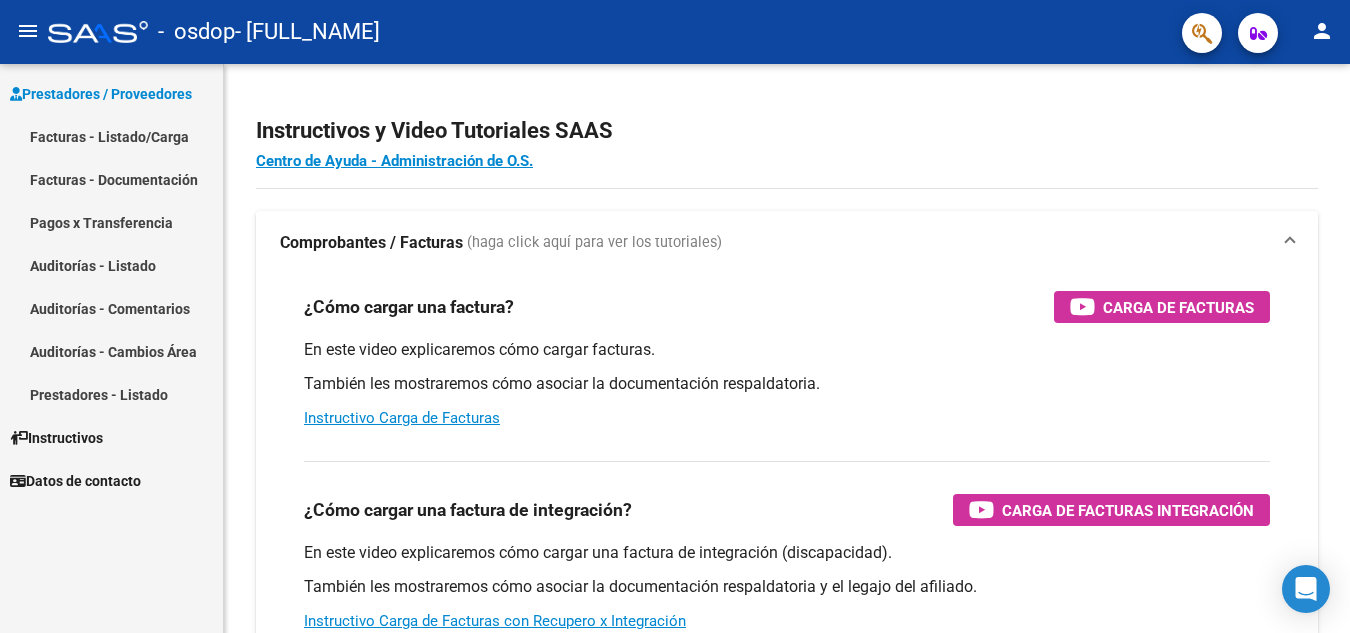click on "Facturas - Listado/Carga" at bounding box center (111, 136) 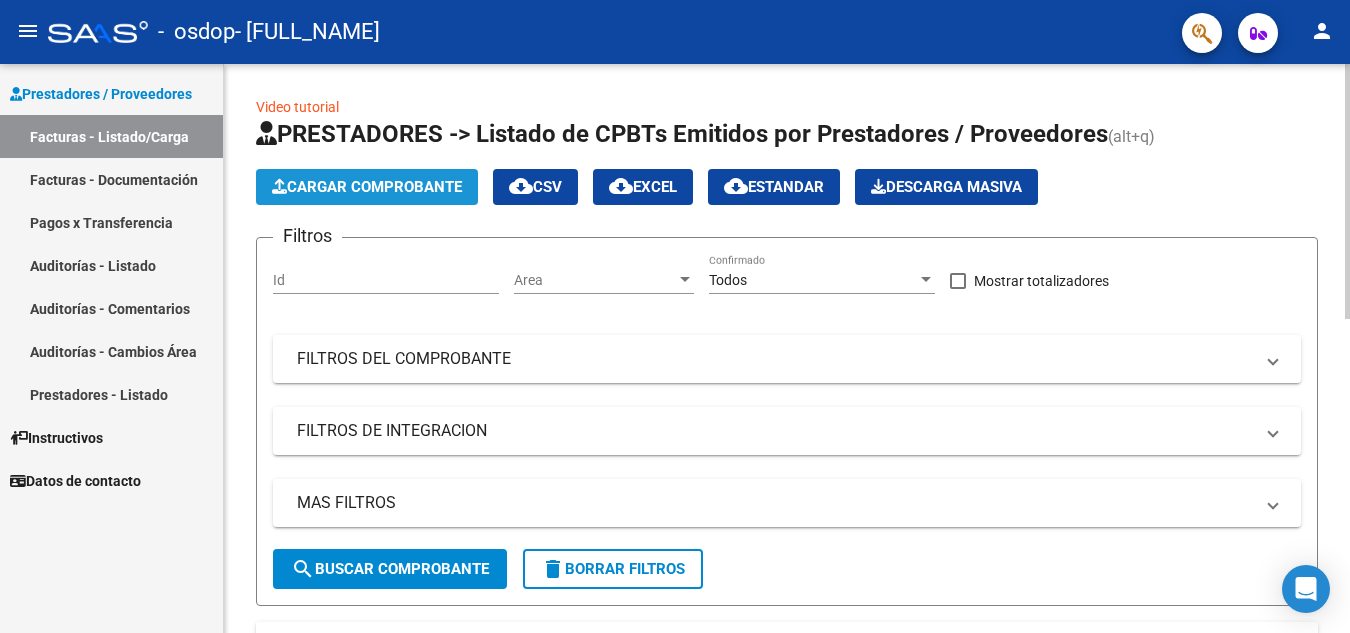 click on "Cargar Comprobante" 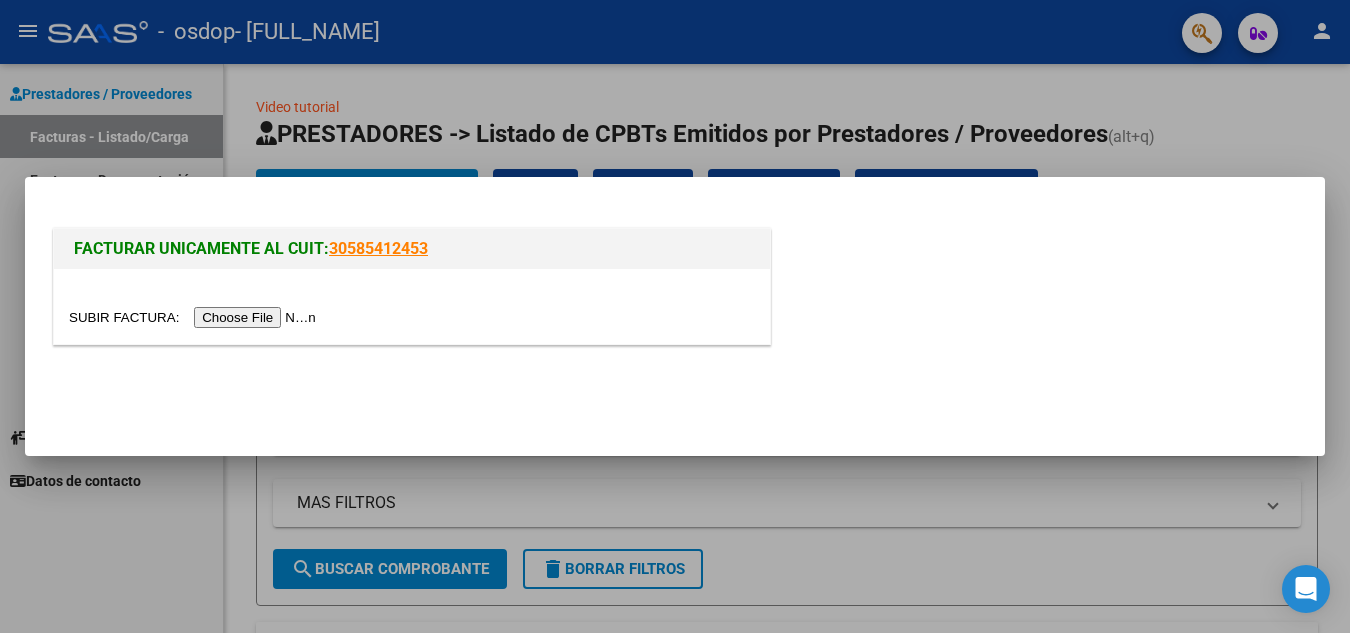 click at bounding box center [195, 317] 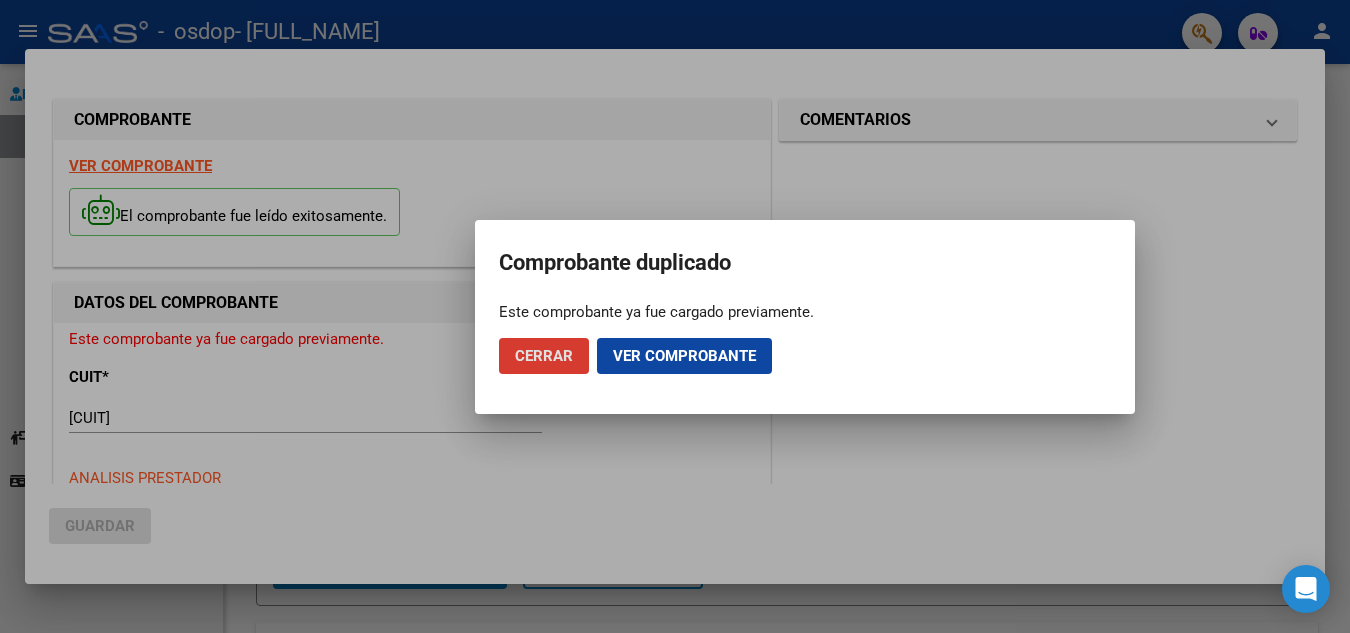 click on "Cerrar" 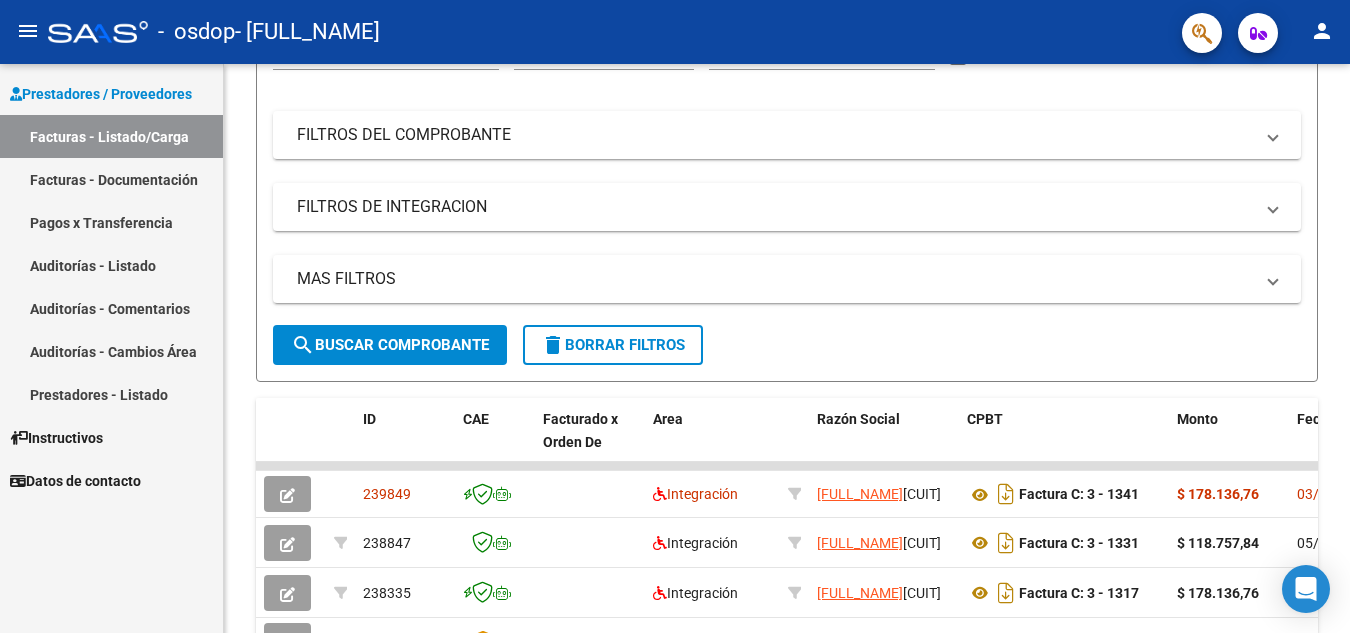 scroll, scrollTop: 228, scrollLeft: 0, axis: vertical 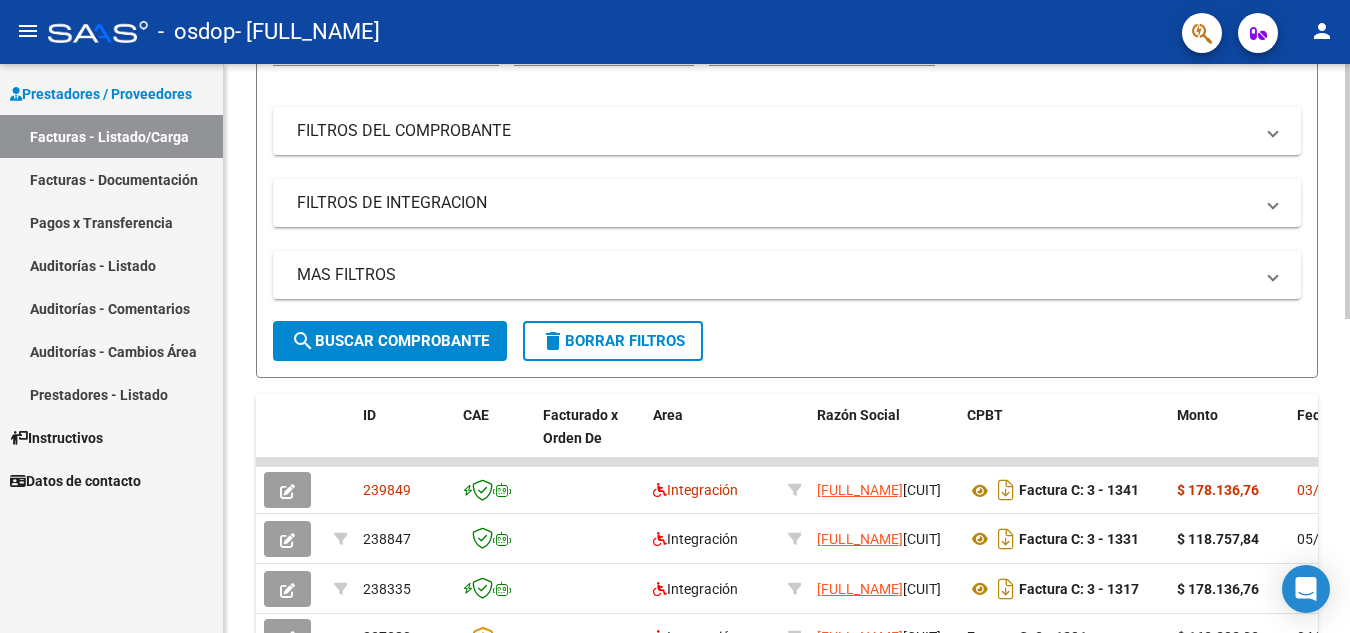 drag, startPoint x: 738, startPoint y: 351, endPoint x: 771, endPoint y: 364, distance: 35.468296 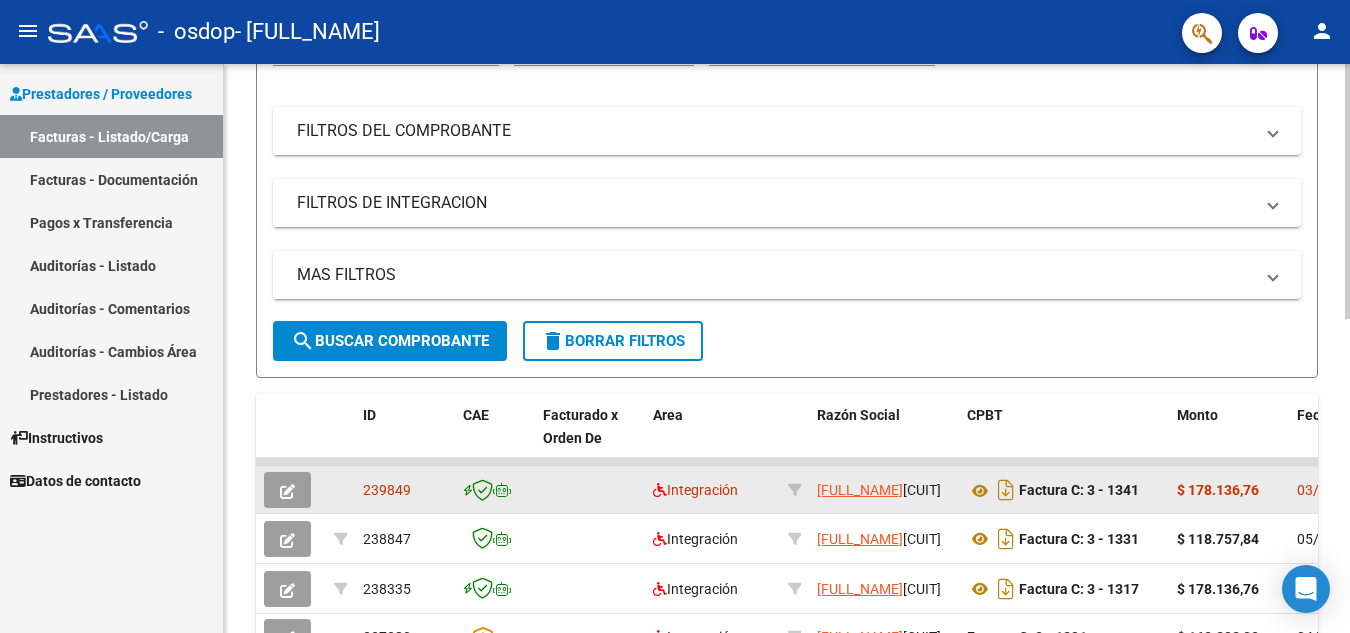 click 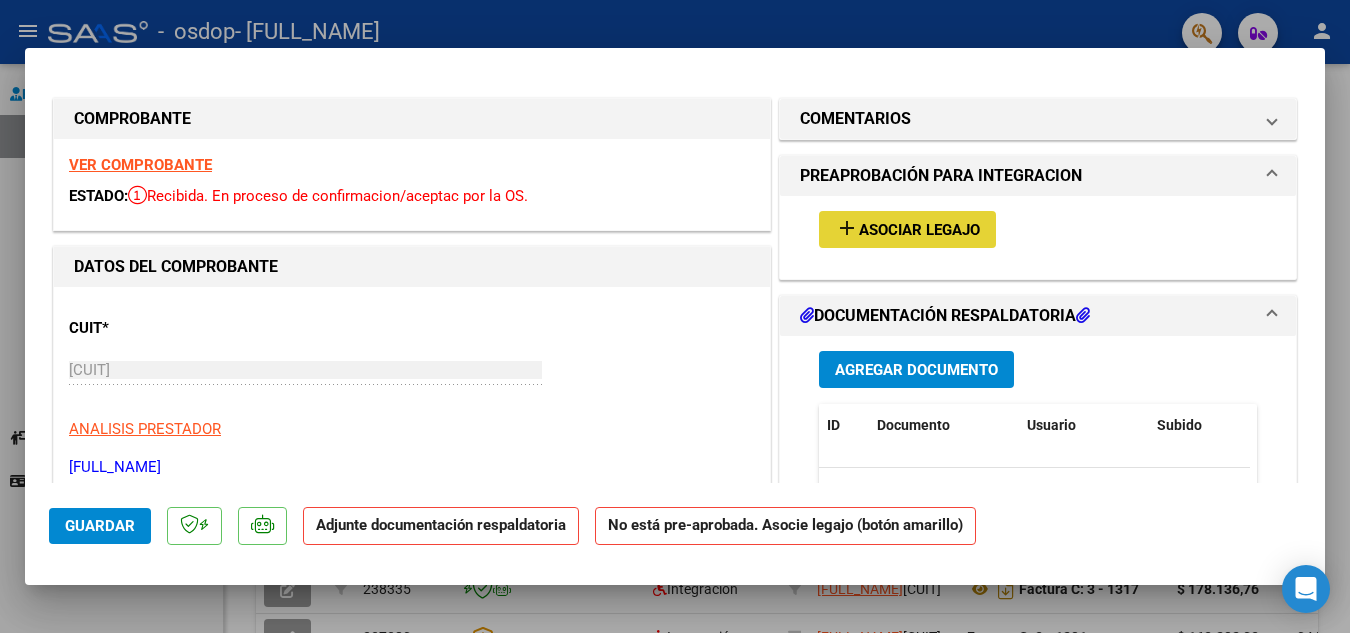 click on "Asociar Legajo" at bounding box center (919, 230) 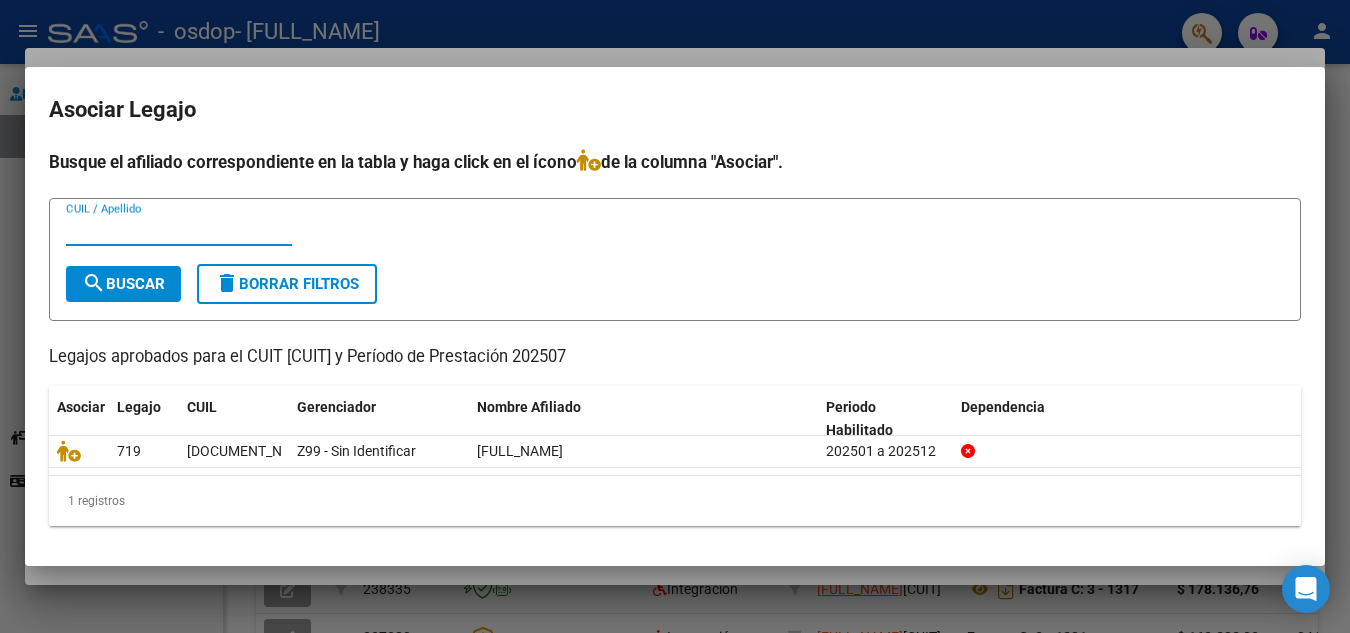click on "CUIL / Apellido" at bounding box center (179, 230) 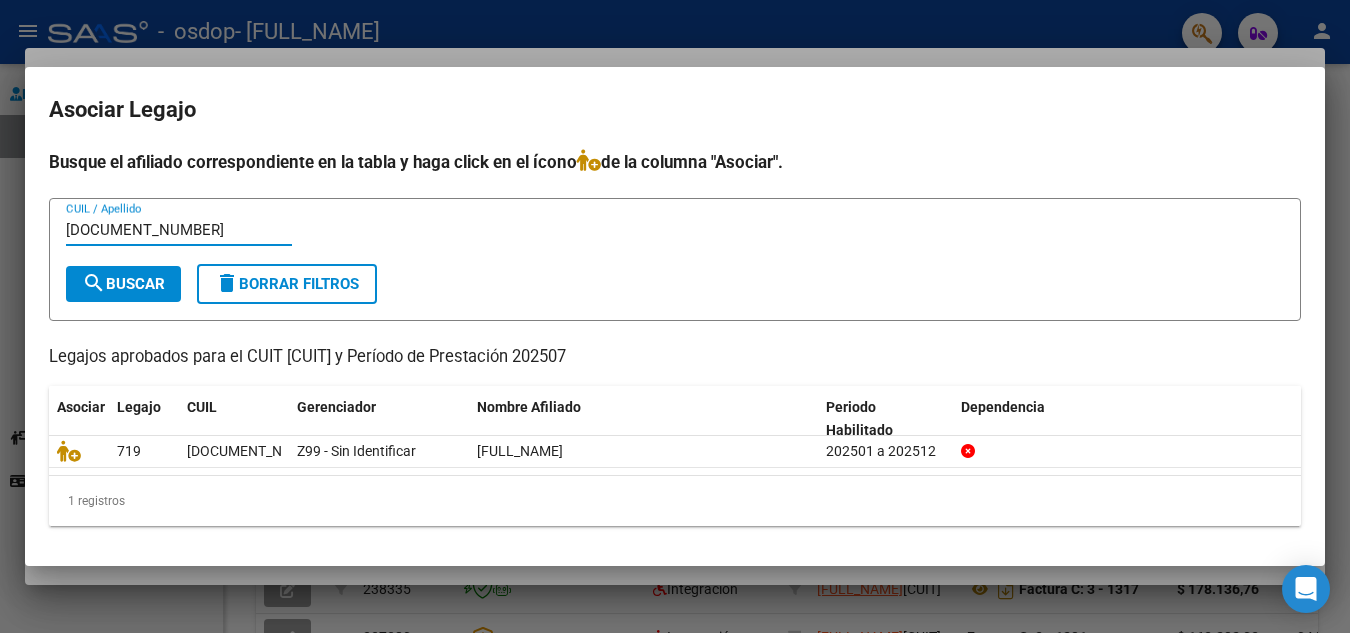type on "[DOCUMENT_NUMBER]" 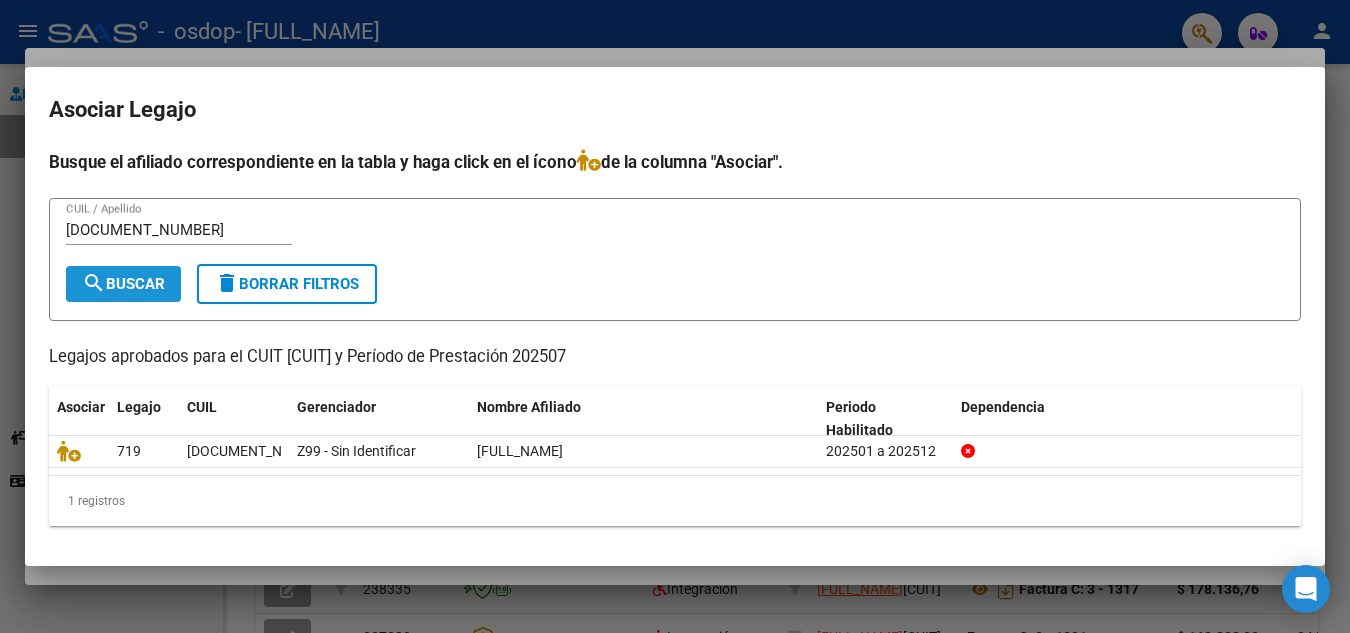 click on "search  Buscar" at bounding box center (123, 284) 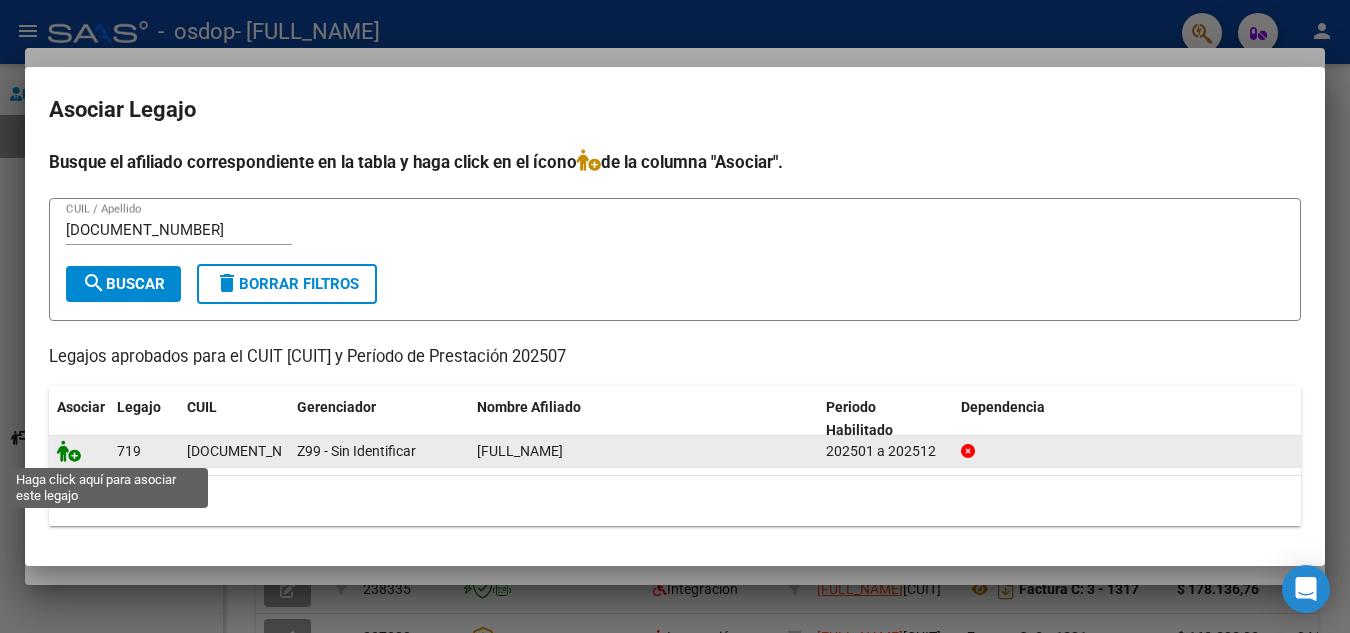 click 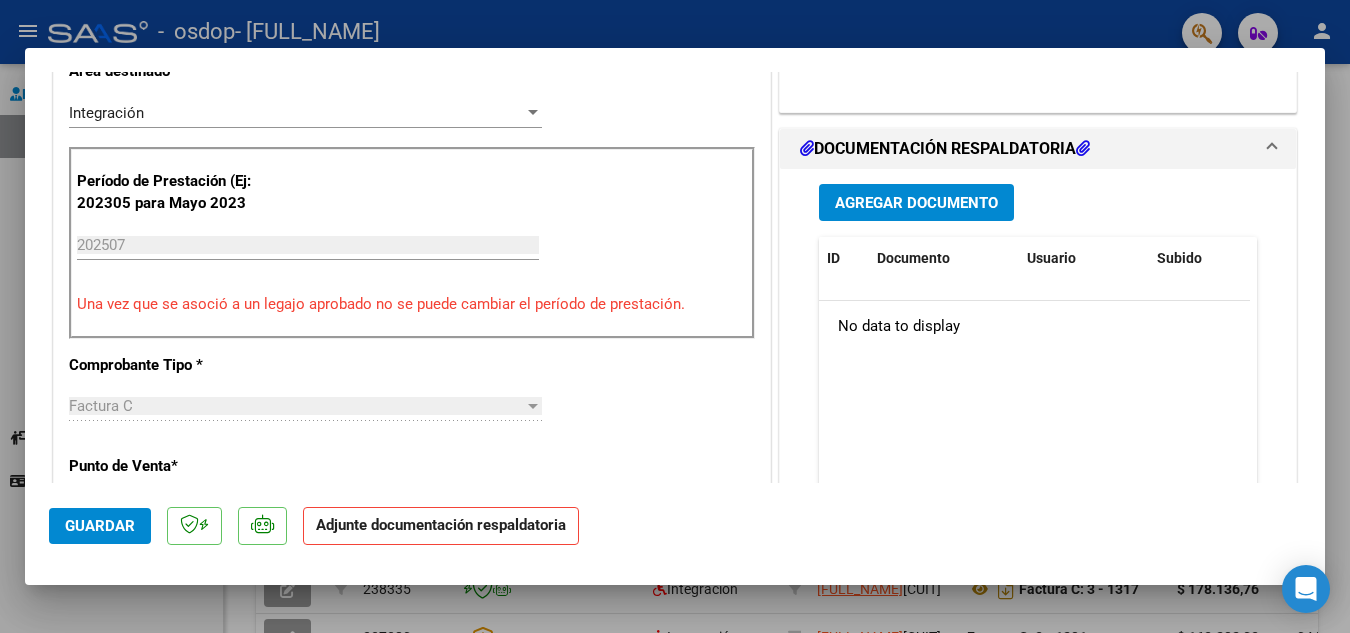 scroll, scrollTop: 447, scrollLeft: 0, axis: vertical 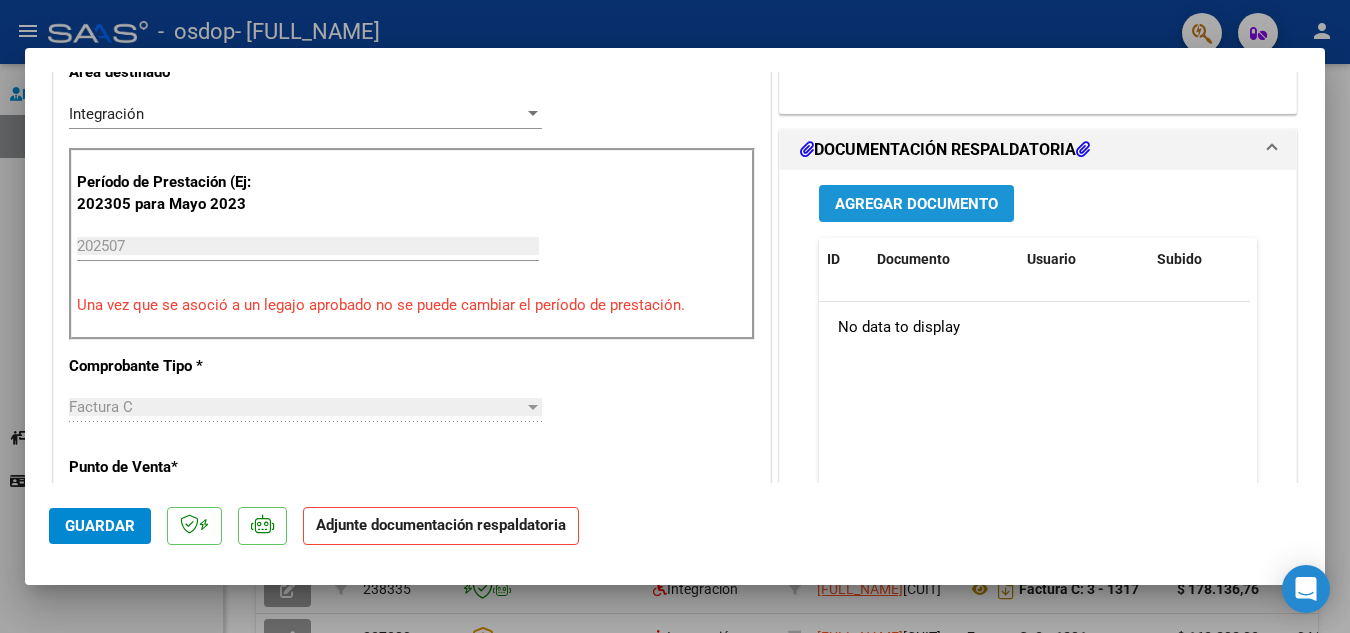 click on "Agregar Documento" at bounding box center [916, 204] 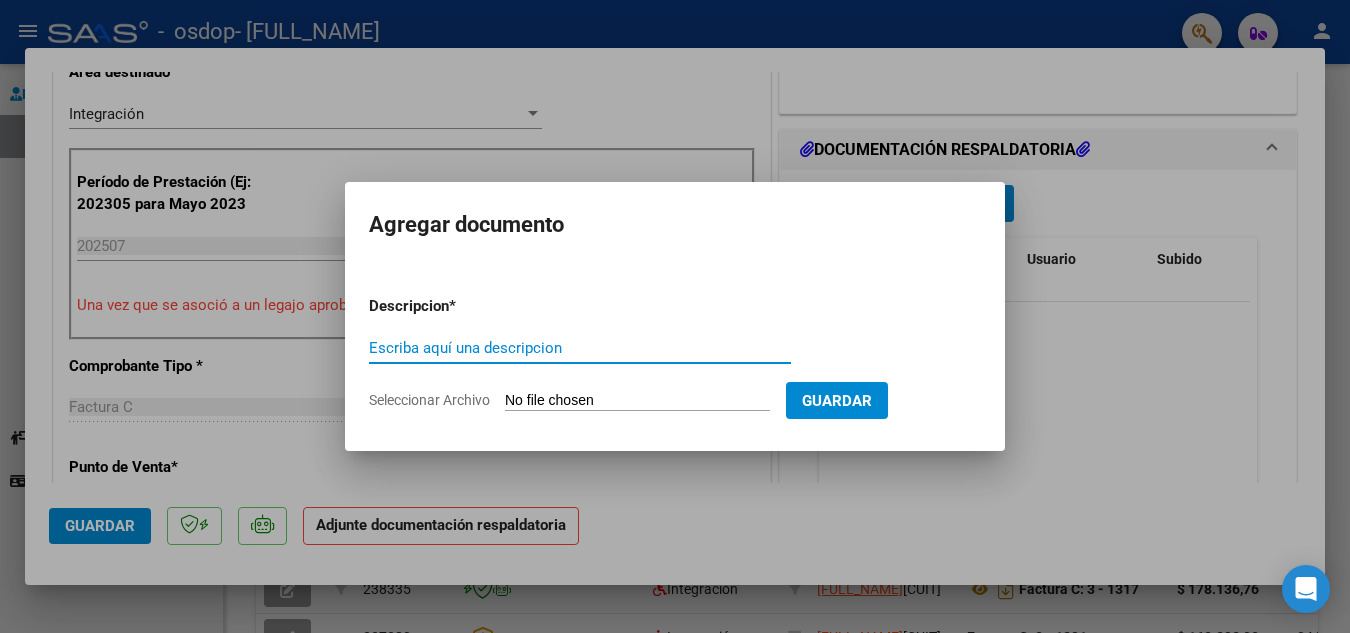 click on "Escriba aquí una descripcion" at bounding box center [580, 348] 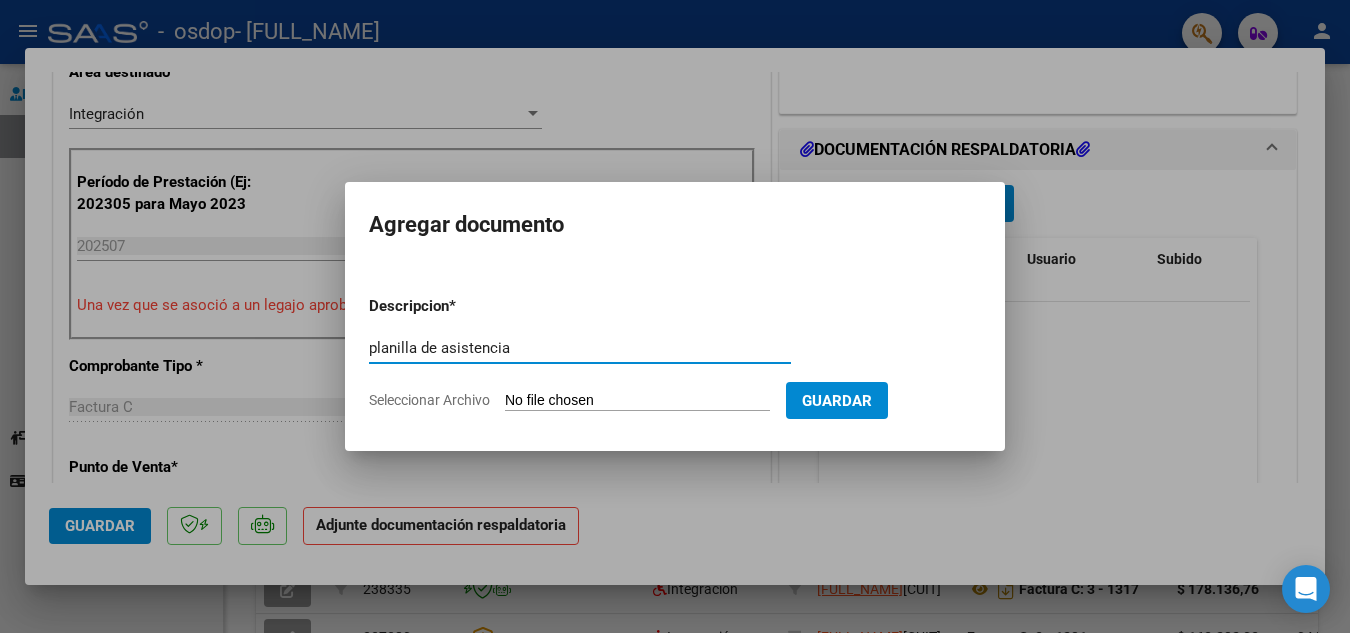 type on "planilla de asistencia" 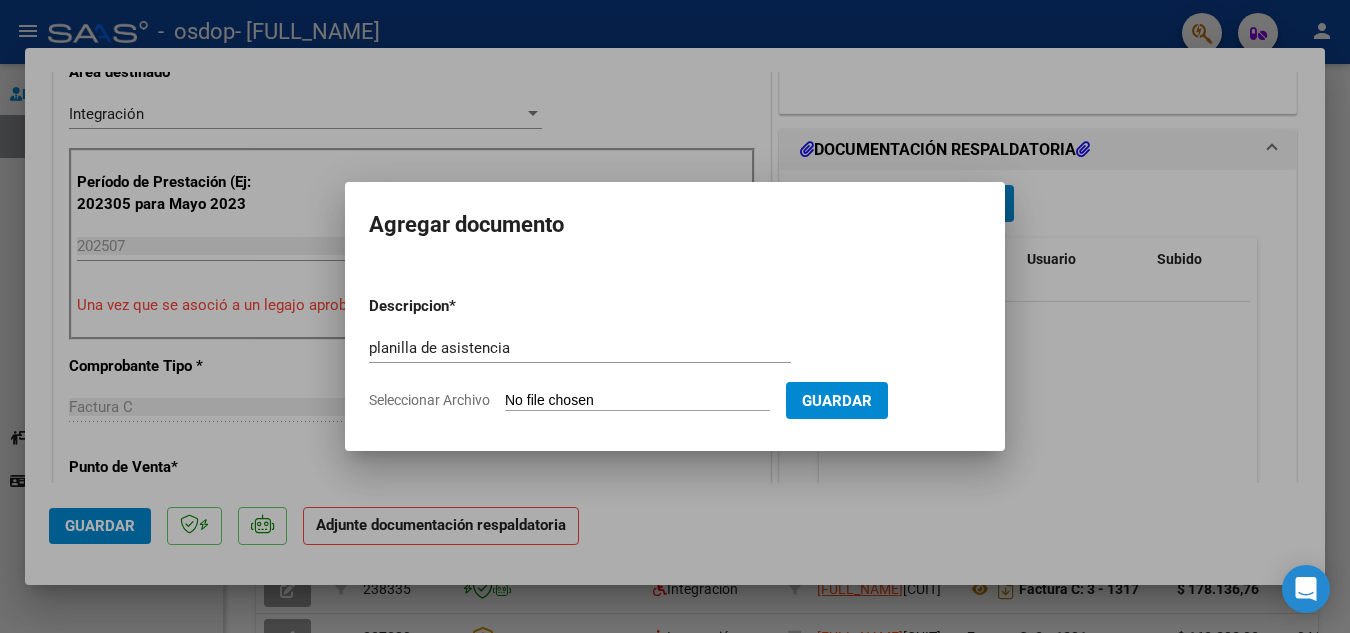 click on "Seleccionar Archivo" at bounding box center (637, 401) 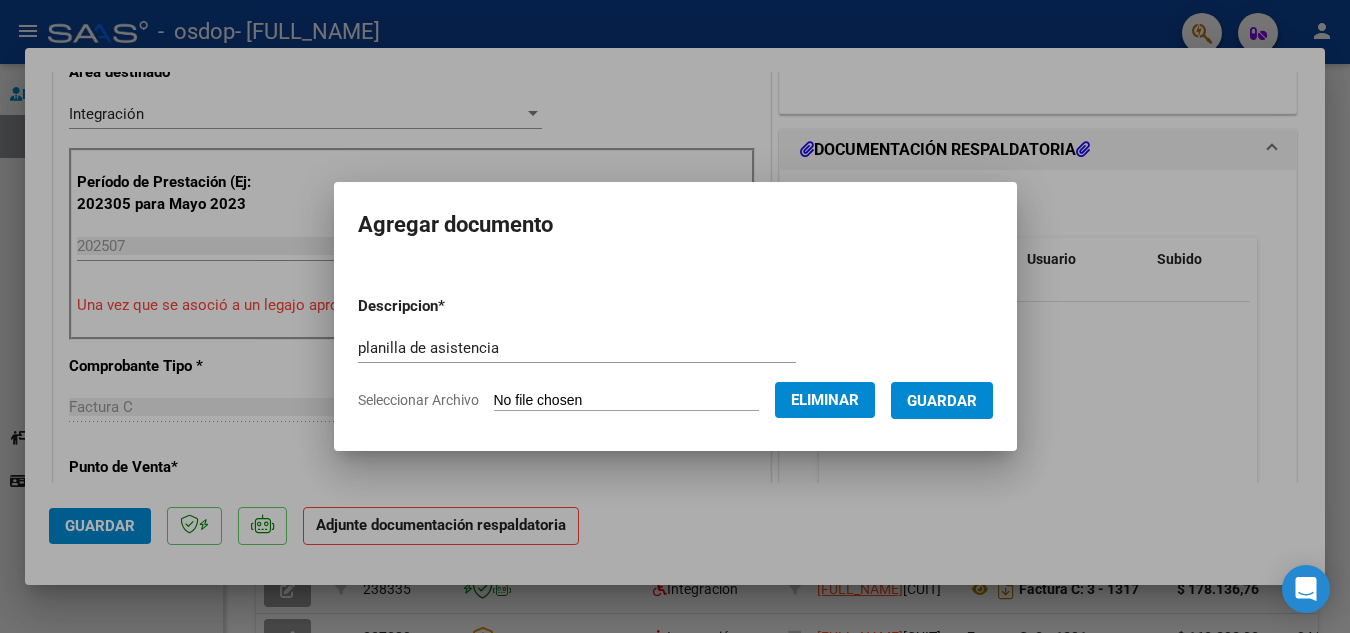 click on "Guardar" at bounding box center (942, 401) 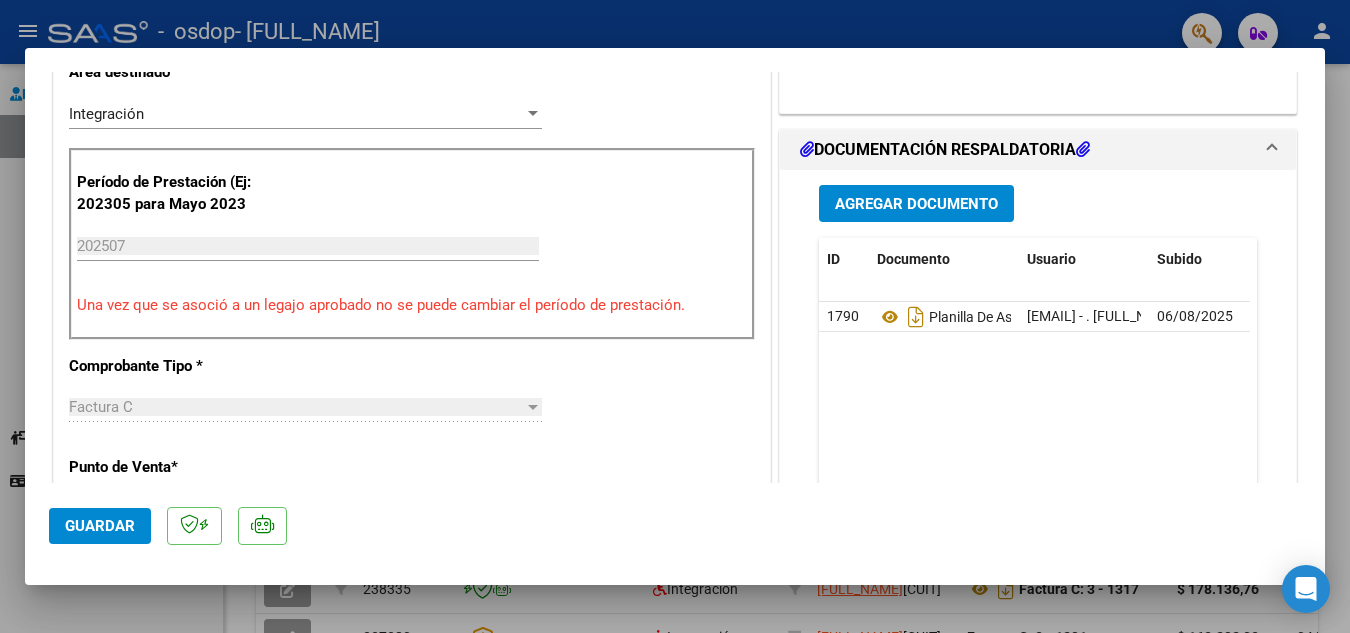 click on "1790  Planilla De Asistencia   [EMAIL] - . [FULL_NAME]   [DATE]" 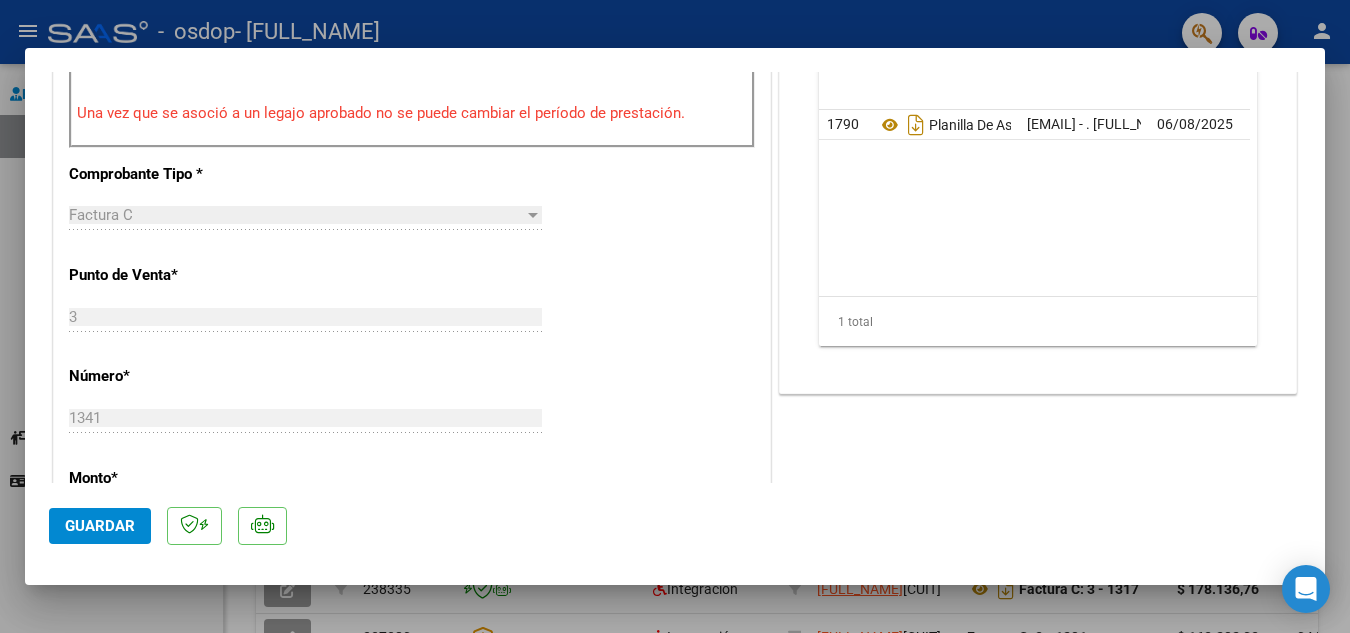 scroll, scrollTop: 627, scrollLeft: 0, axis: vertical 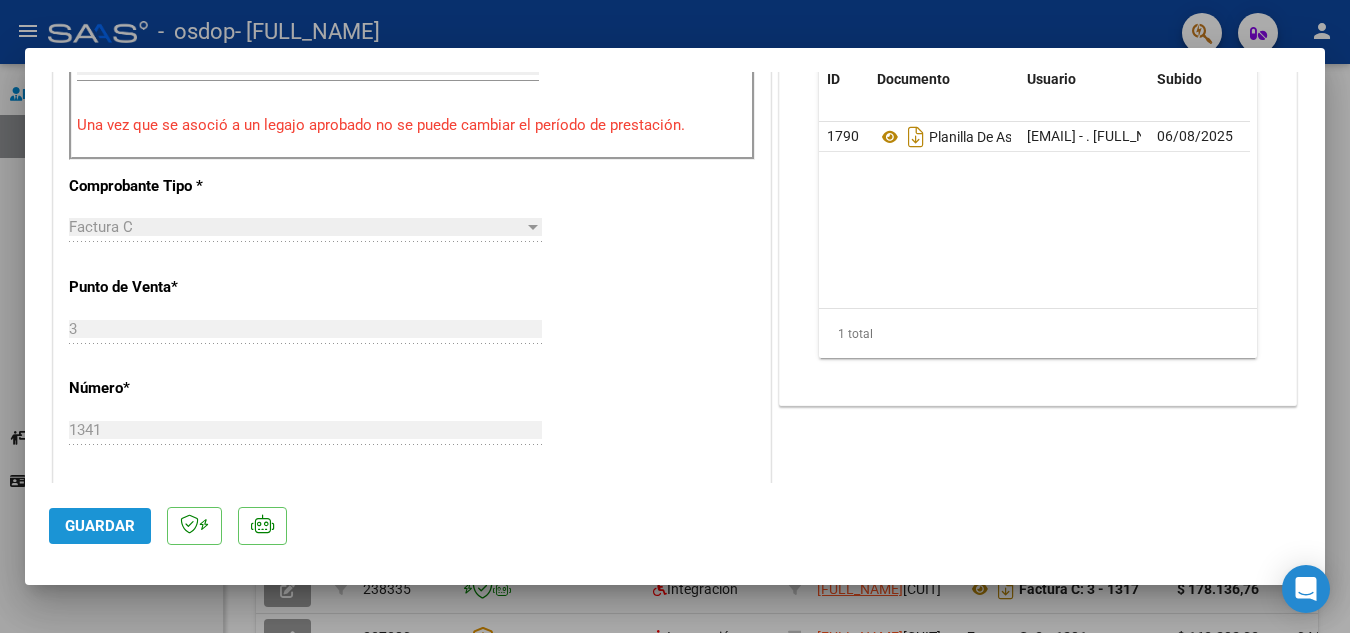 click on "Guardar" 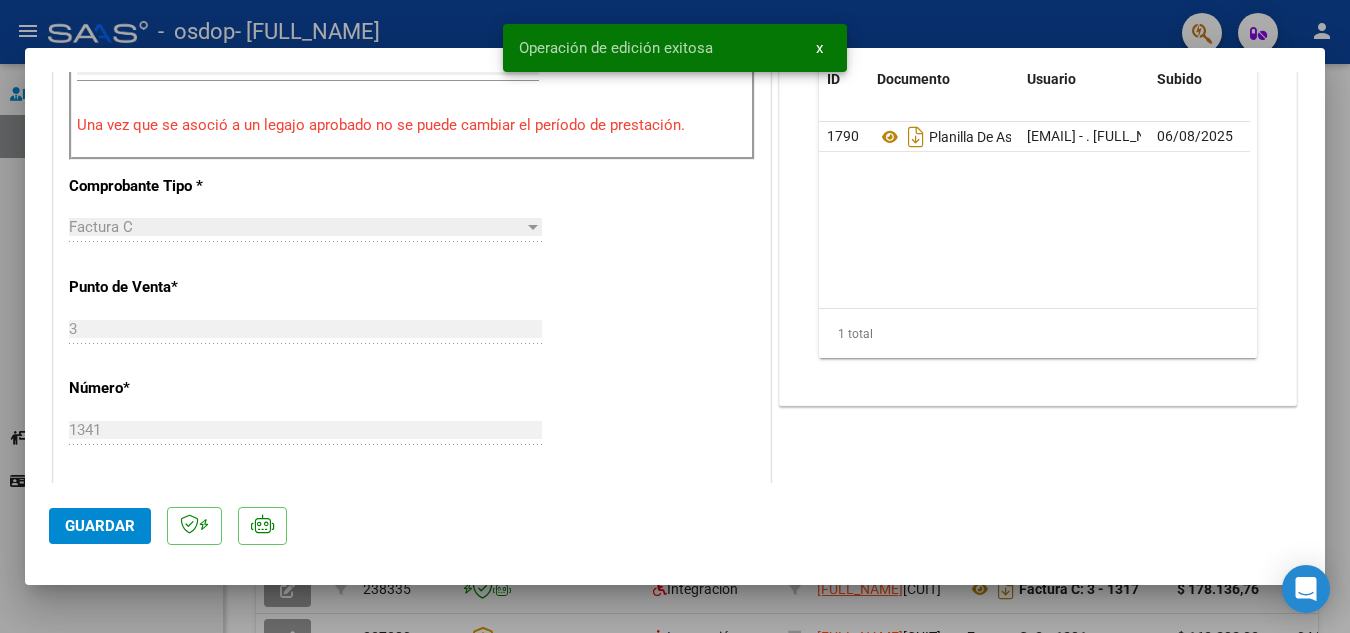 click on "COMPROBANTE VER COMPROBANTE       ESTADO:   Recibida. En proceso de confirmacion/aceptac por la OS.  DATOS DEL COMPROBANTE CUIT  *   [CUIT] Ingresar CUIT  ANALISIS PRESTADOR  [FULL_NAME]  ARCA Padrón  Area destinado * Integración Seleccionar Area Período de Prestación (Ej: 202305 para Mayo 2023    202507 Ingrese el Período de Prestación como indica el ejemplo   Una vez que se asoció a un legajo aprobado no se puede cambiar el período de prestación.   Comprobante Tipo * Factura C Seleccionar Tipo Punto de Venta  *   3 Ingresar el Nro.  Número  *   1341 Ingresar el Nro.  Monto  *   $ 178.136,76 Ingresar el monto  Fecha del Cpbt.  *   [DATE] Ingresar la fecha  CAE / CAEA (no ingrese CAI)    [CAE] Ingresar el CAE o CAEA (no ingrese CAI)  Fecha de Vencimiento    Ingresar la fecha  Ref. Externa    Ingresar la ref.  N° Liquidación    Ingresar el N° Liquidación  COMENTARIOS Comentarios del Prestador / Gerenciador:  PREAPROBACIÓN PARA INTEGRACION 202507  CUIL:  202501  NO" at bounding box center [675, 317] 